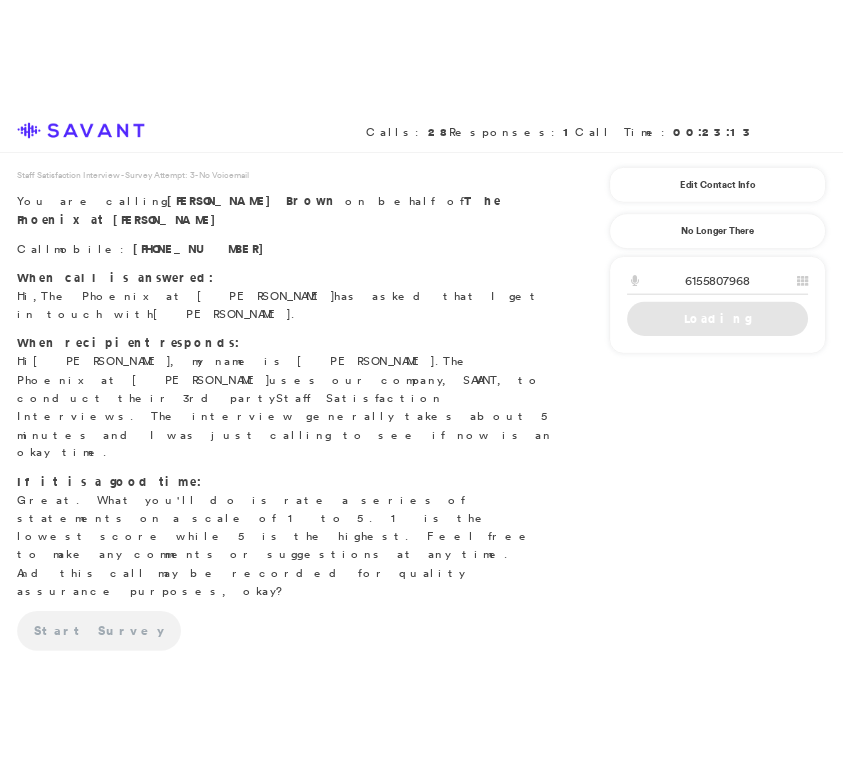 scroll, scrollTop: 0, scrollLeft: 0, axis: both 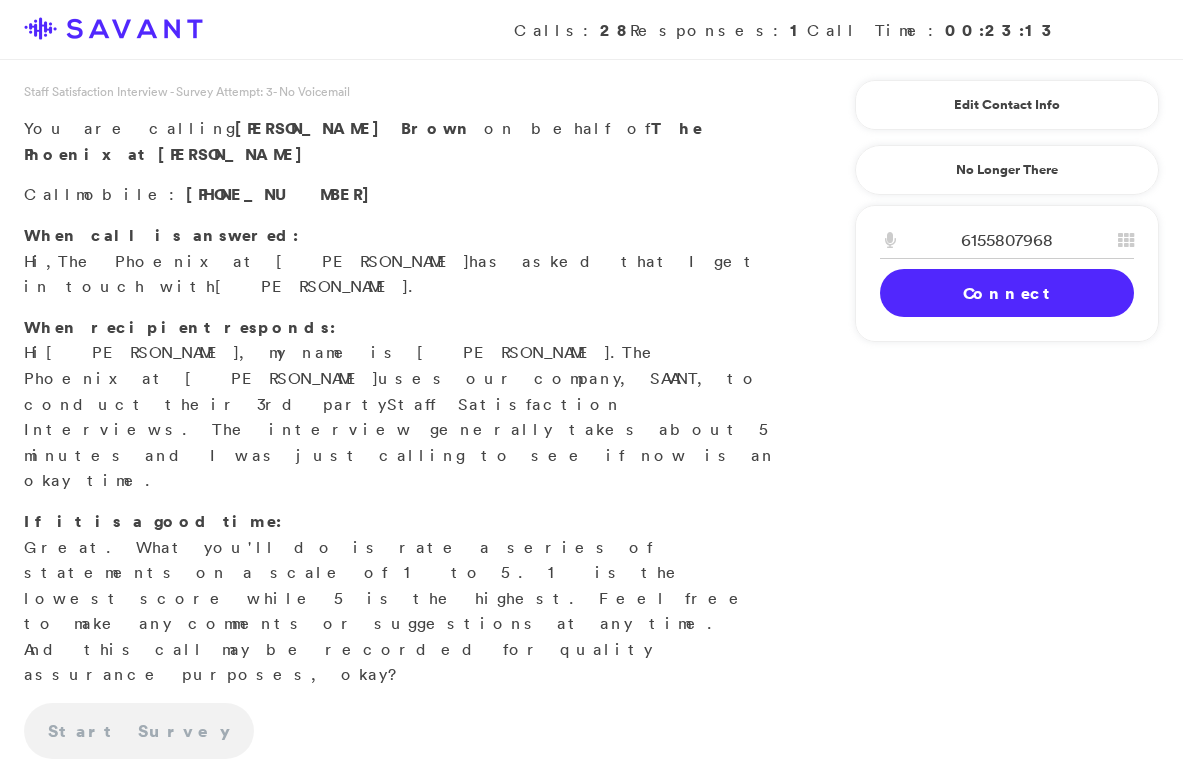 click on "Connect" at bounding box center [1007, 293] 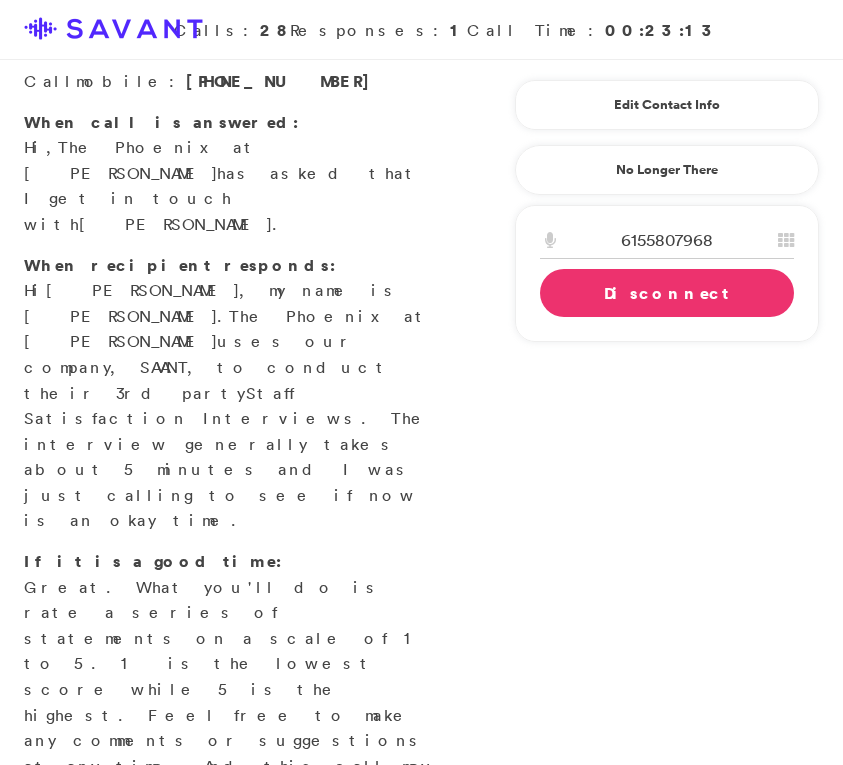 scroll, scrollTop: 169, scrollLeft: 0, axis: vertical 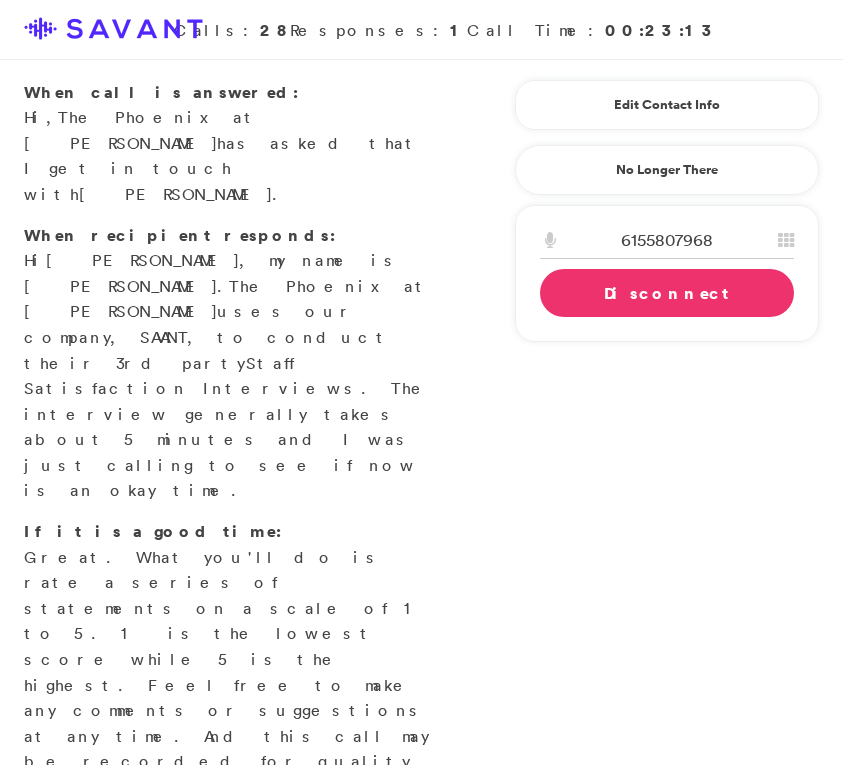 click on "No Answer" at bounding box center [67, 994] 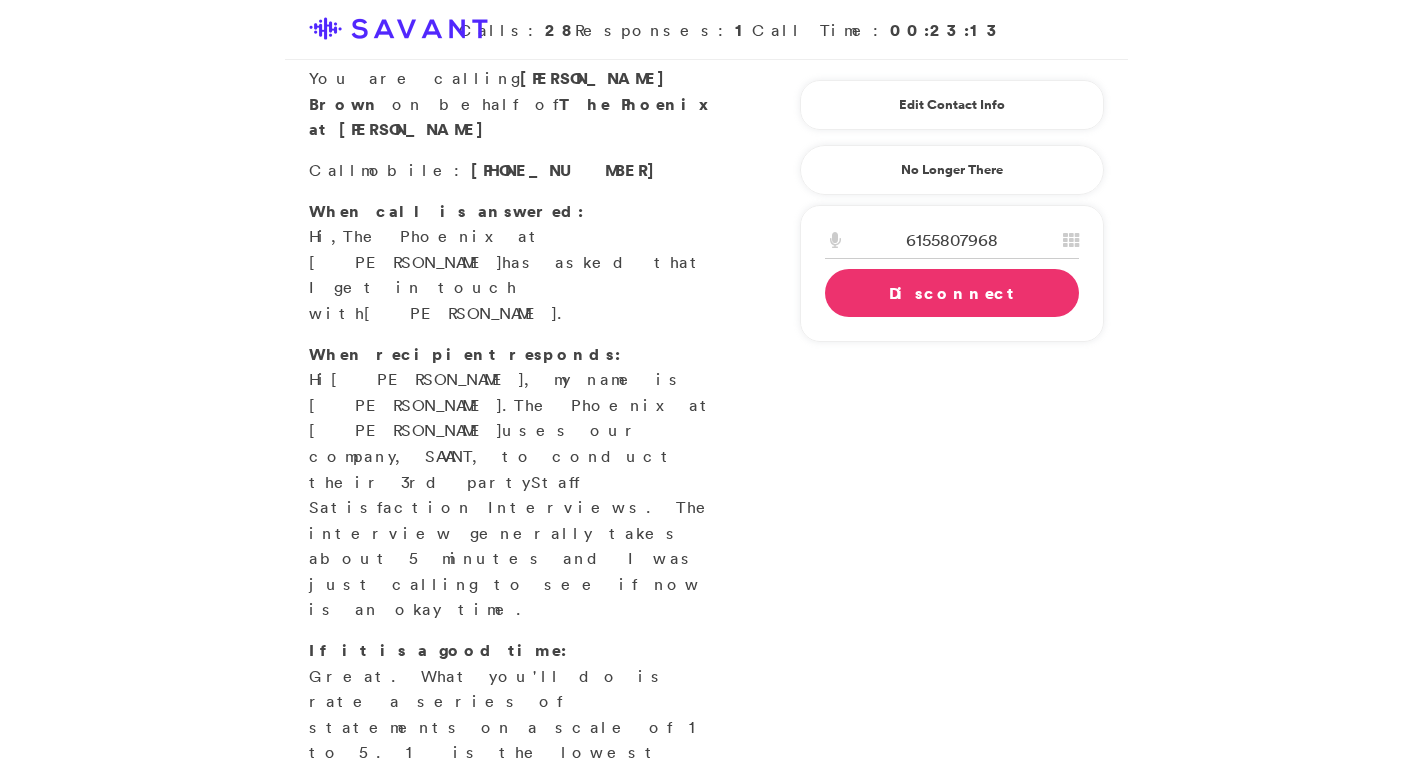 scroll, scrollTop: 54, scrollLeft: 0, axis: vertical 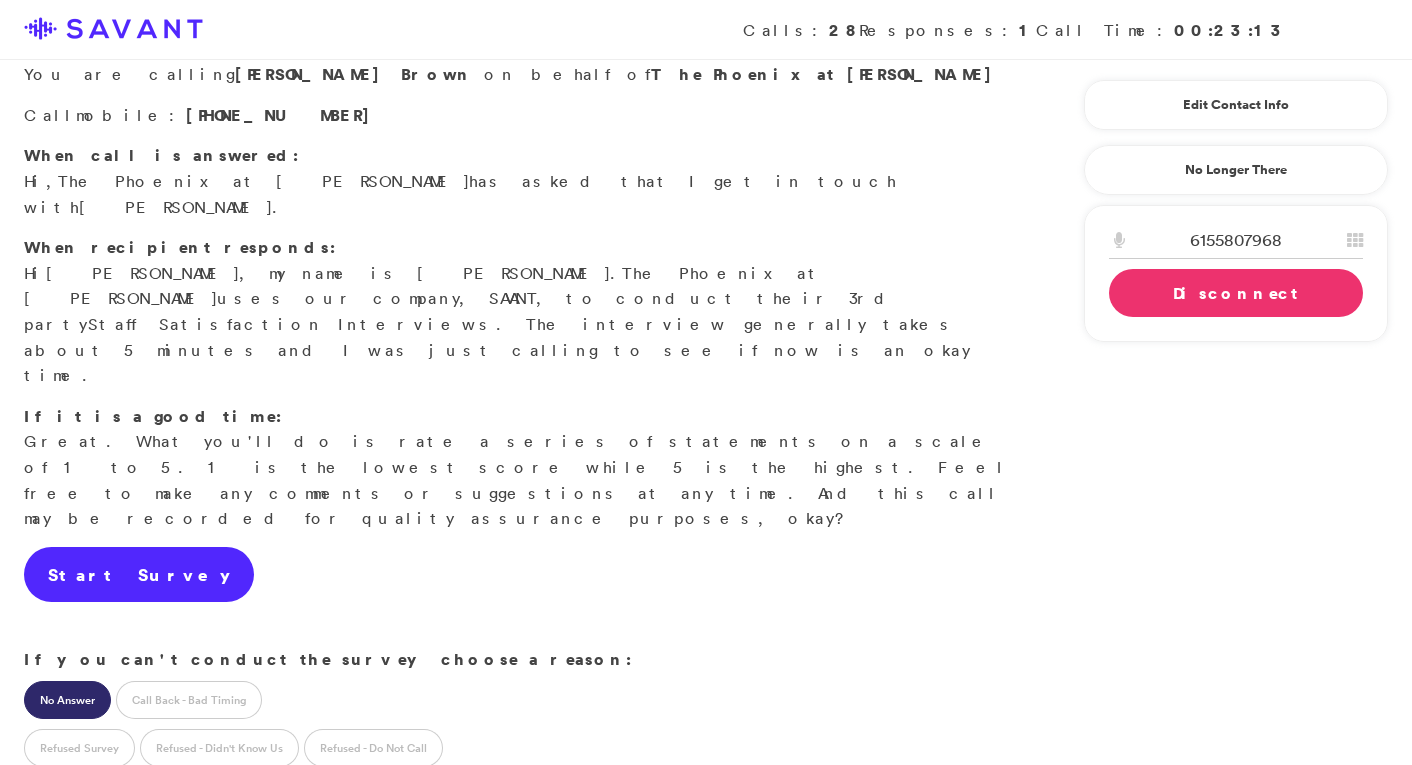 click on "Start Survey" at bounding box center [139, 575] 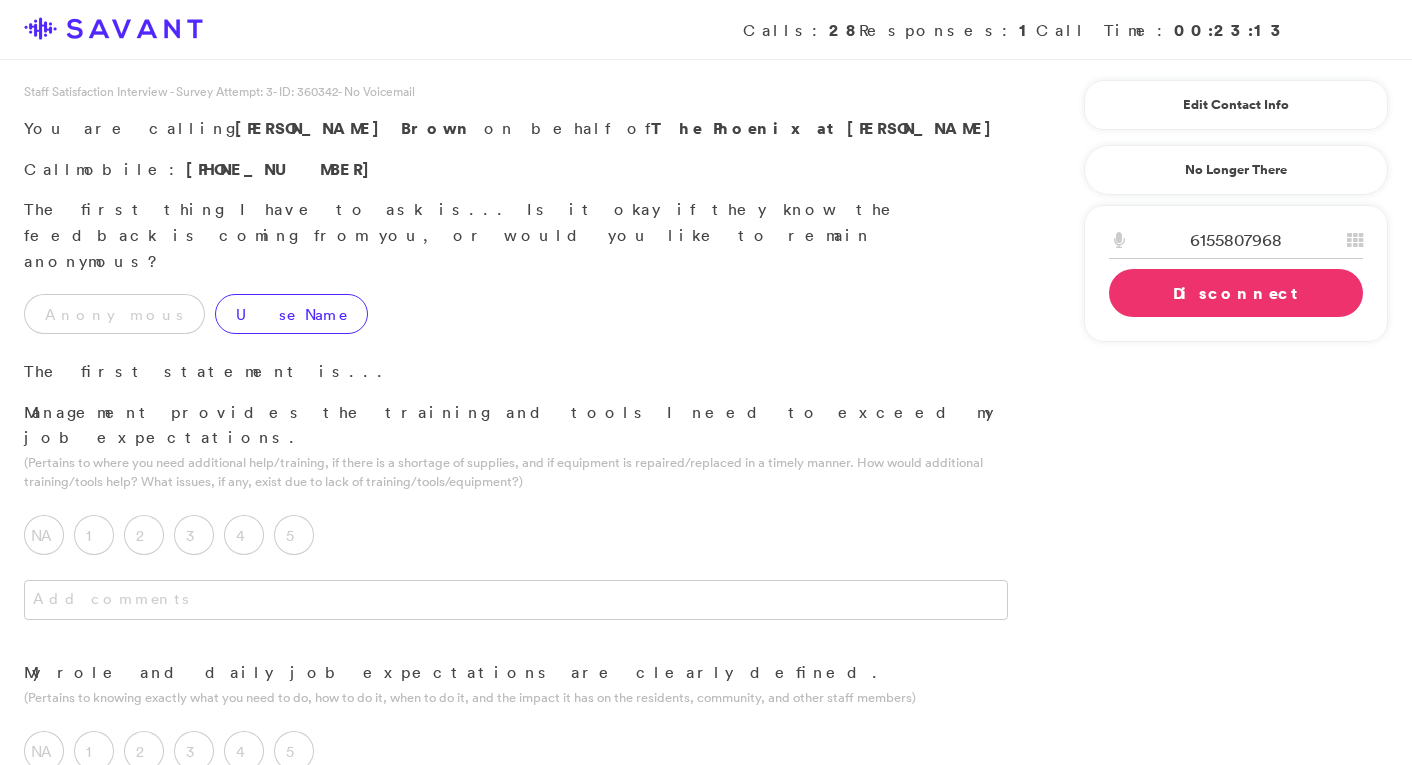 click on "Use Name" at bounding box center (291, 314) 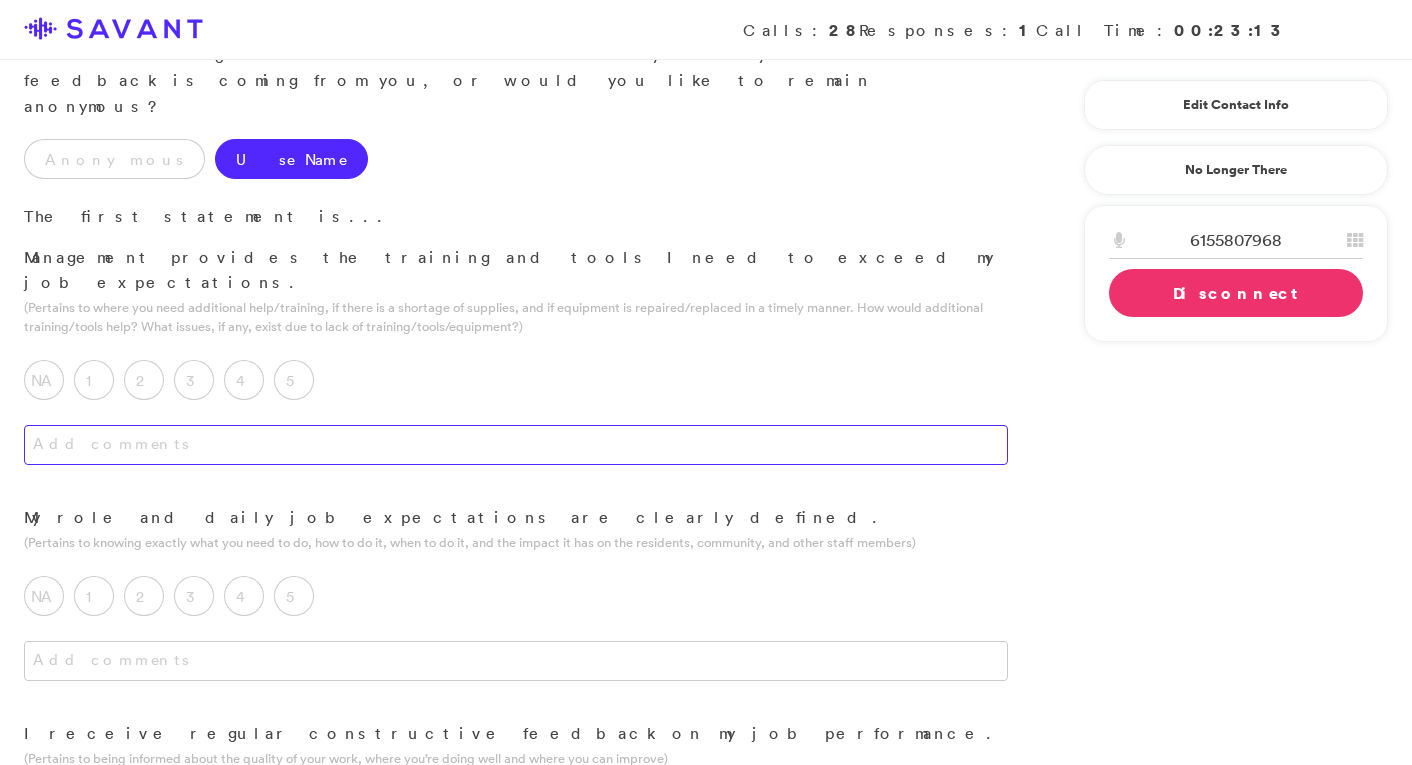 scroll, scrollTop: 152, scrollLeft: 0, axis: vertical 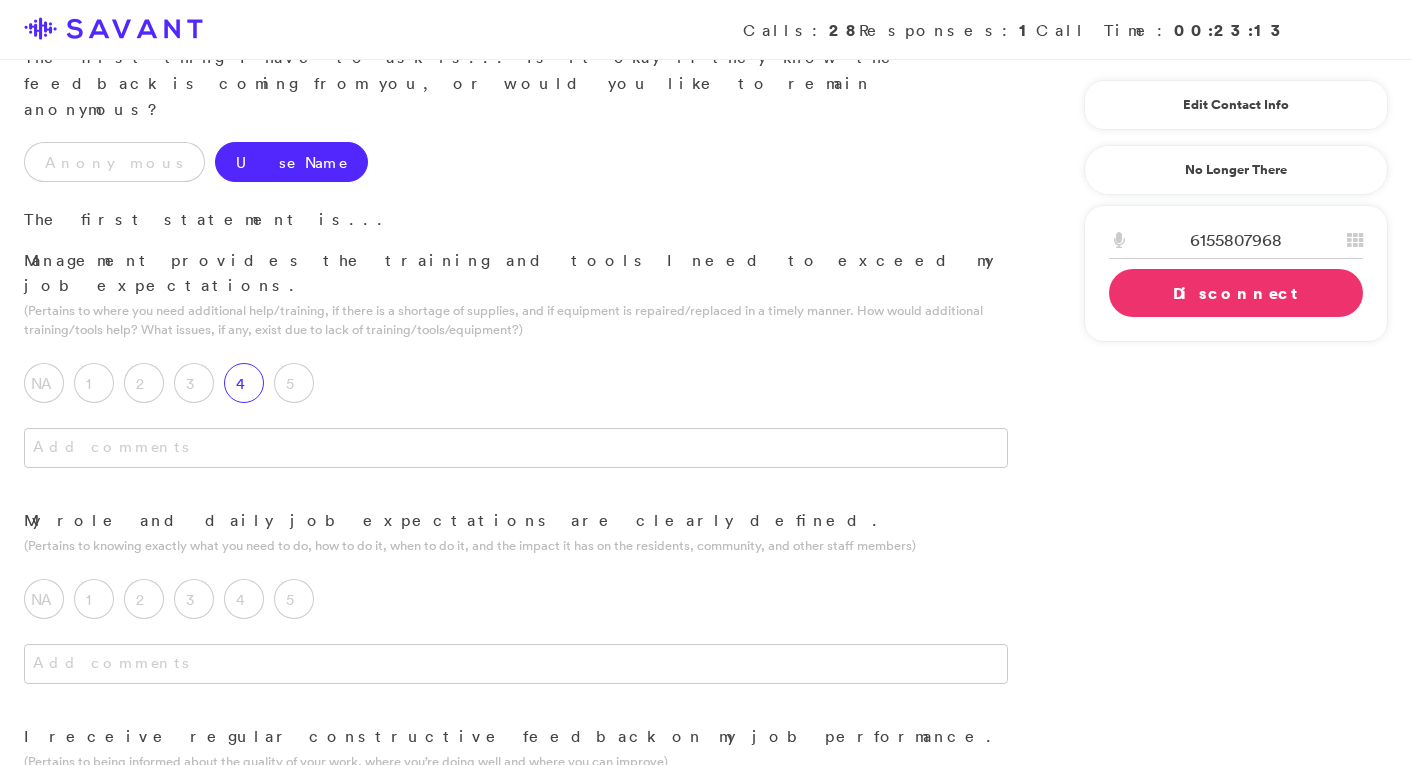 click on "4" at bounding box center (244, 383) 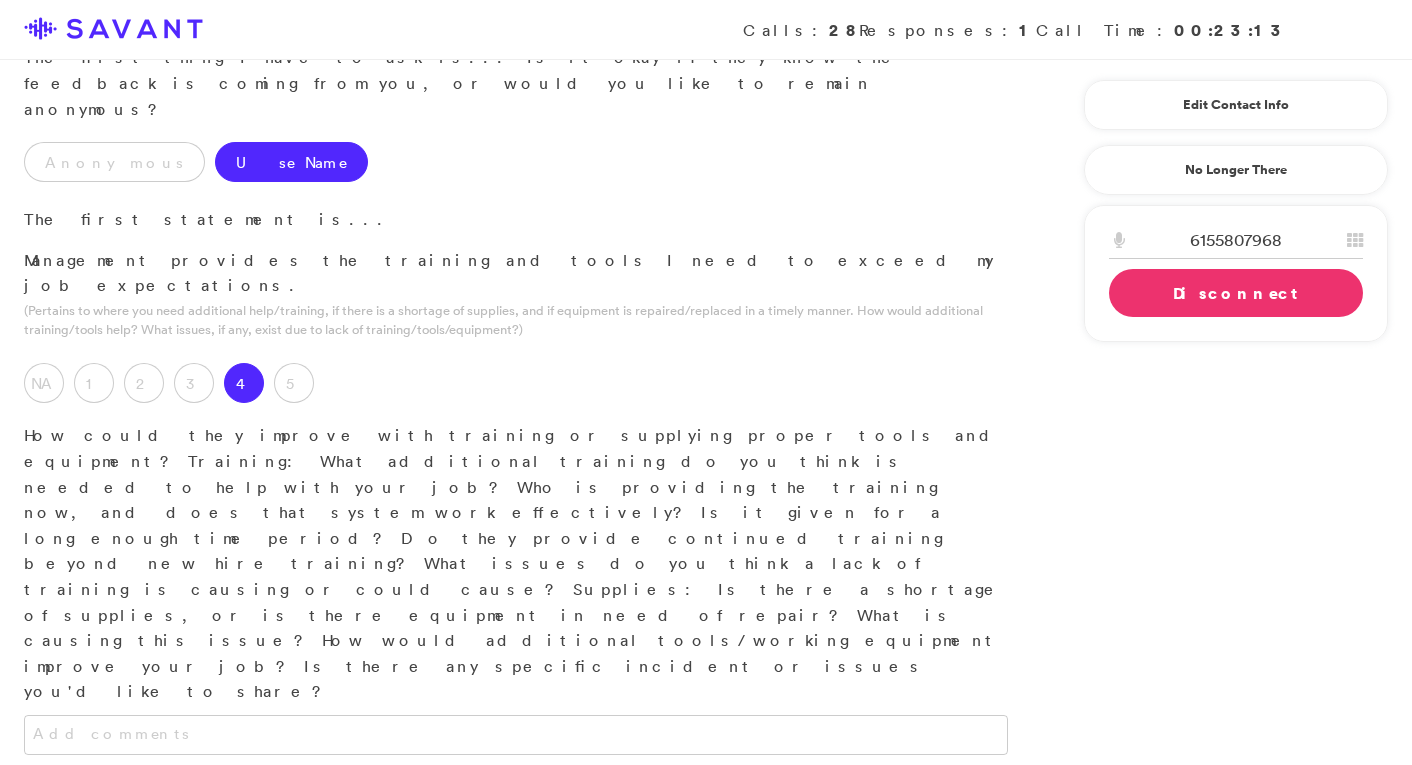 scroll, scrollTop: 187, scrollLeft: 0, axis: vertical 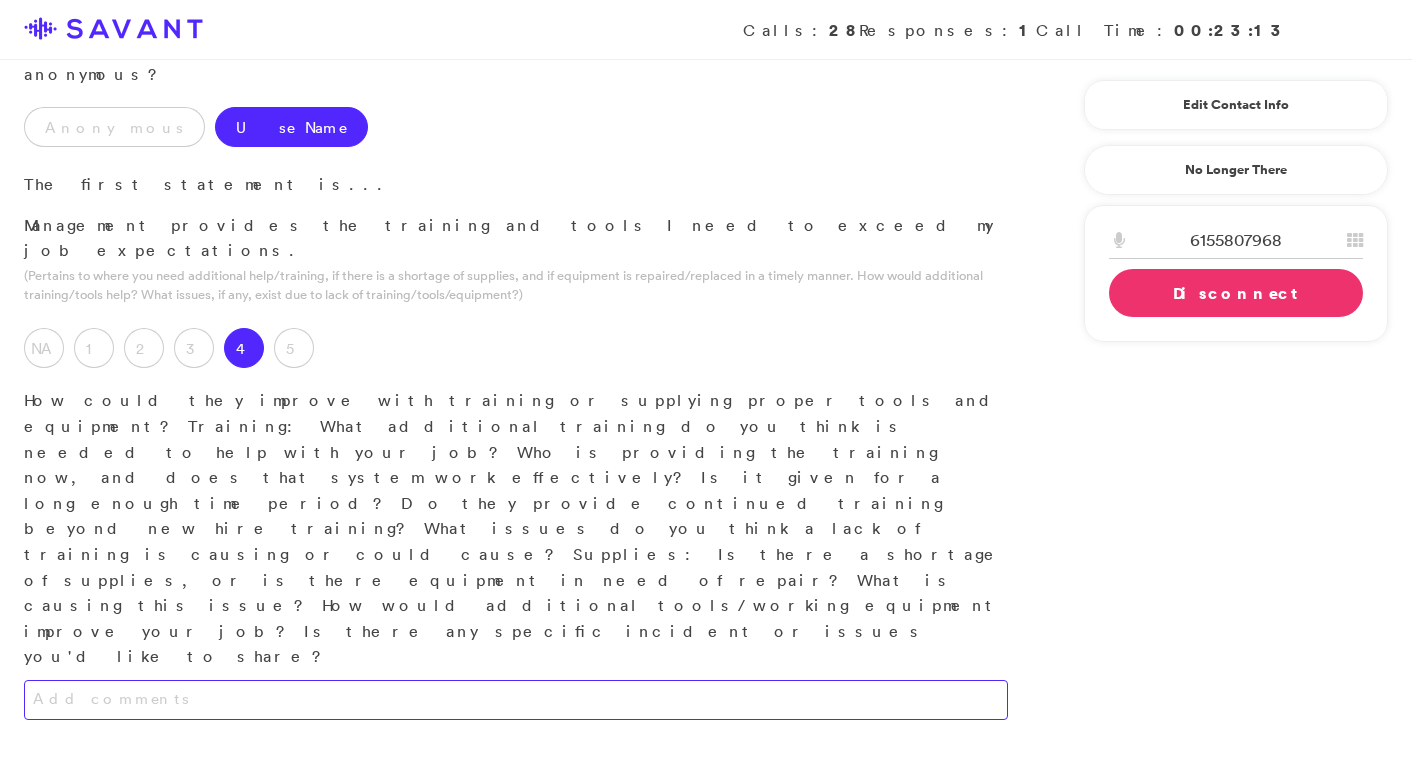 click at bounding box center [516, 700] 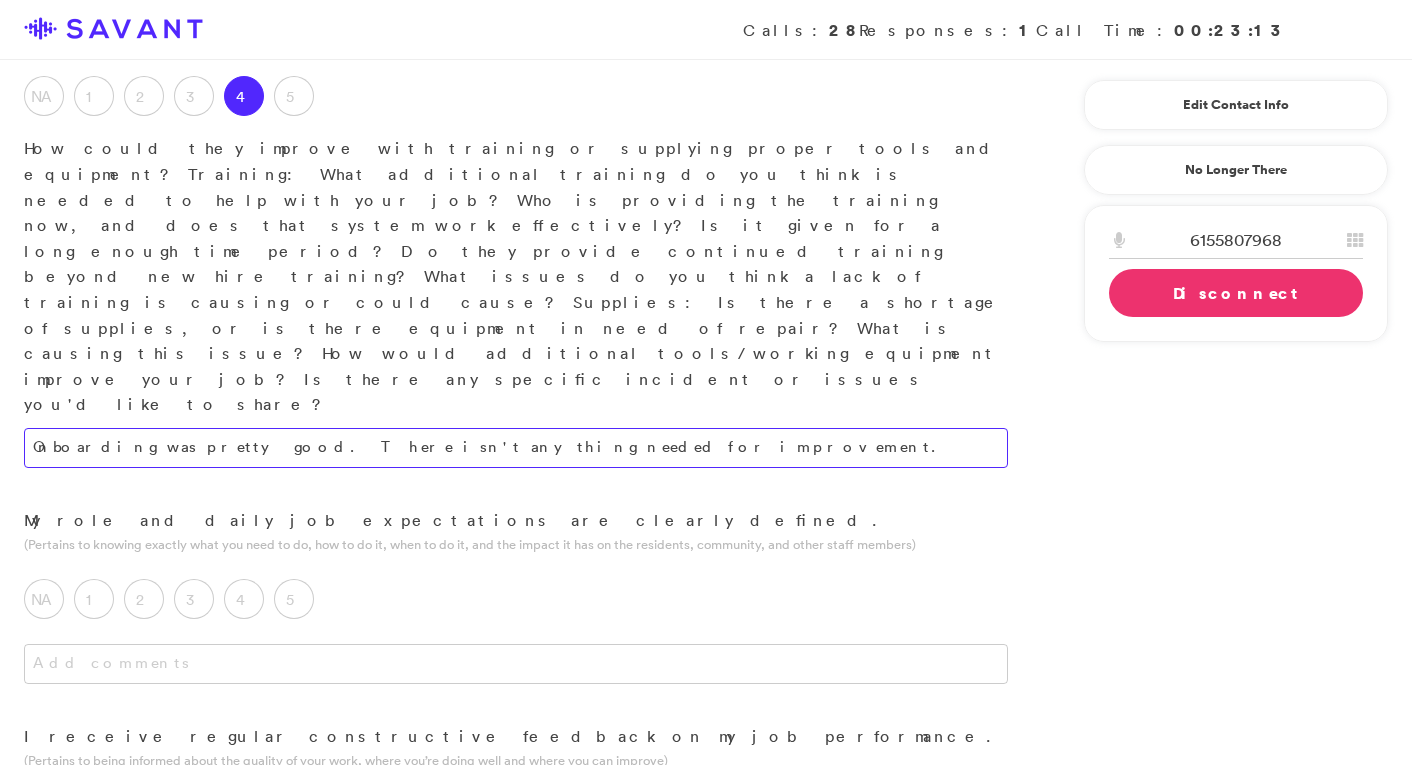 scroll, scrollTop: 443, scrollLeft: 0, axis: vertical 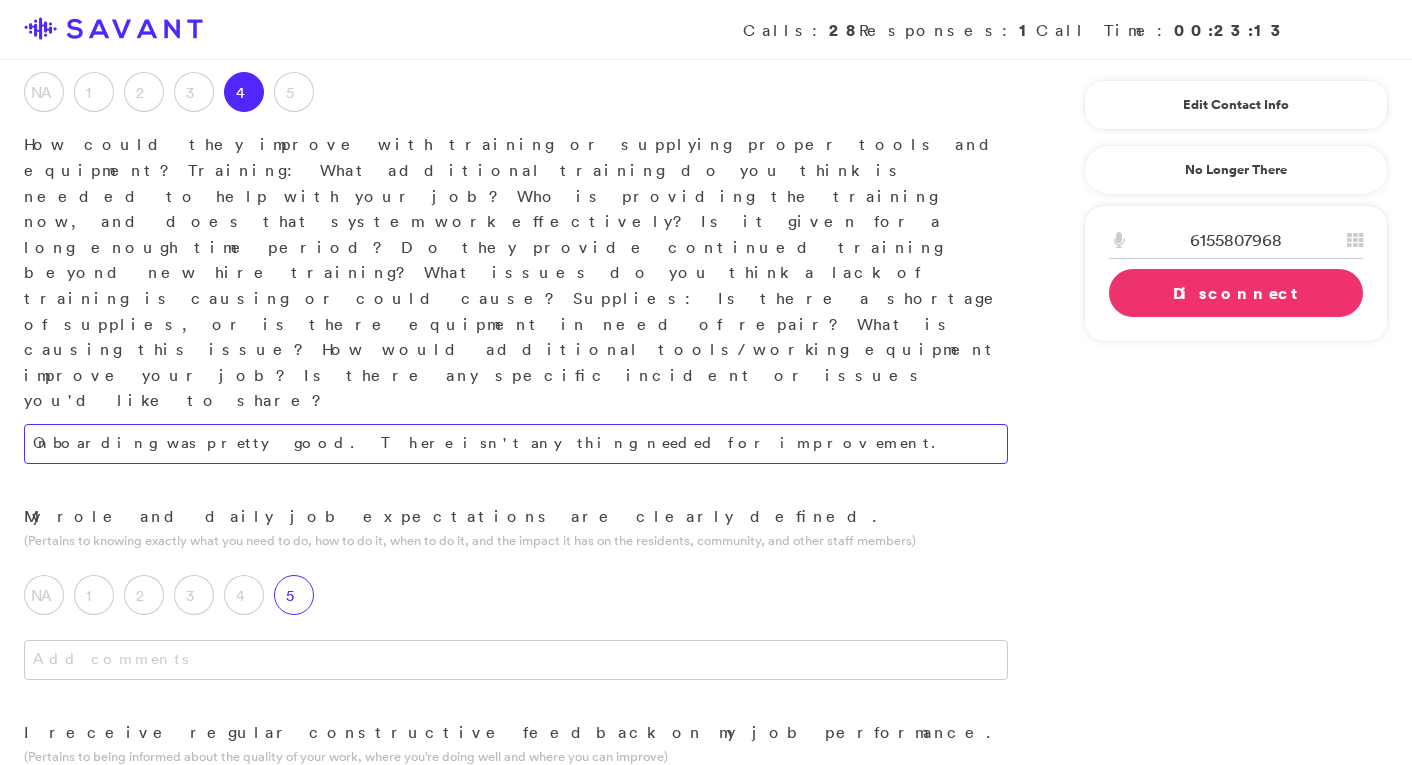 type on "Onboarding was pretty good. There isn't anything needed for improvement." 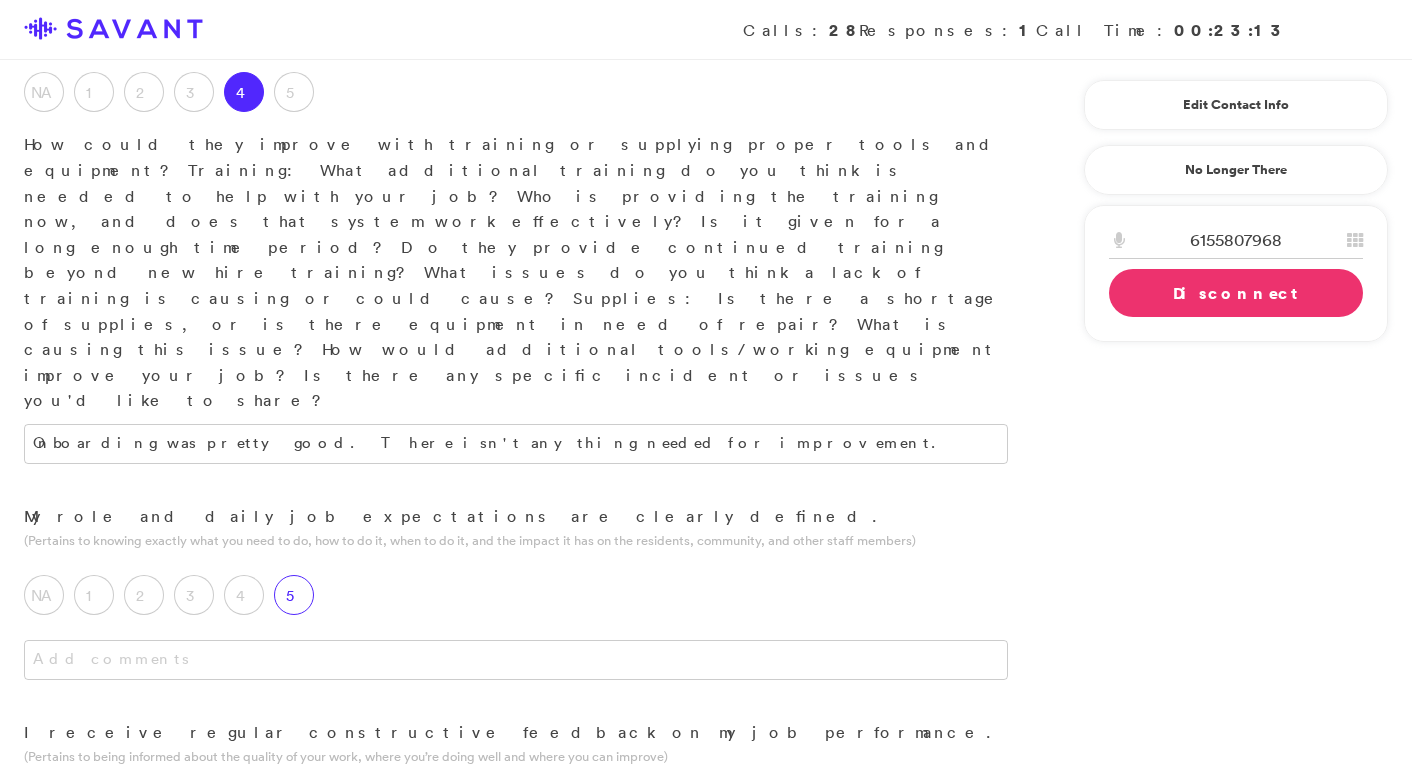 click on "5" at bounding box center (294, 595) 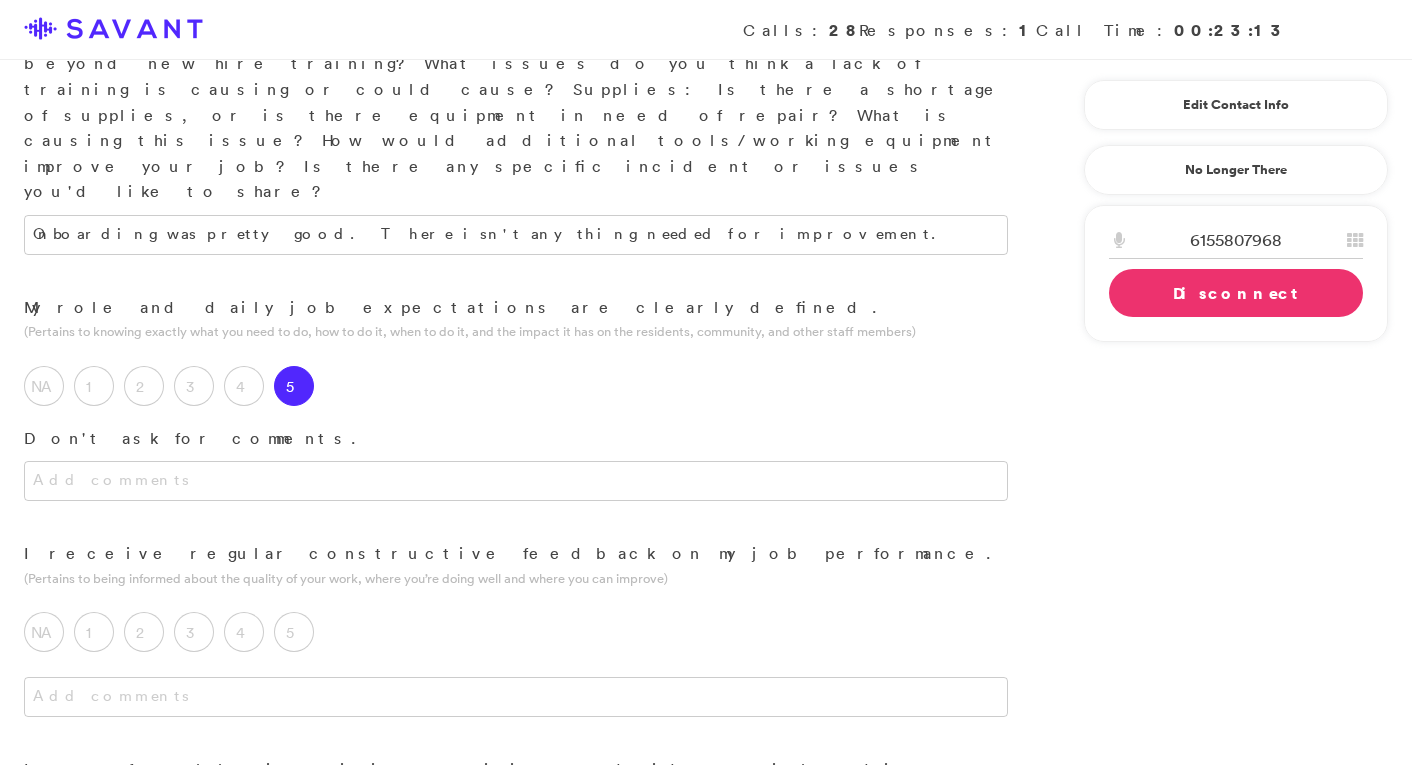 scroll, scrollTop: 695, scrollLeft: 0, axis: vertical 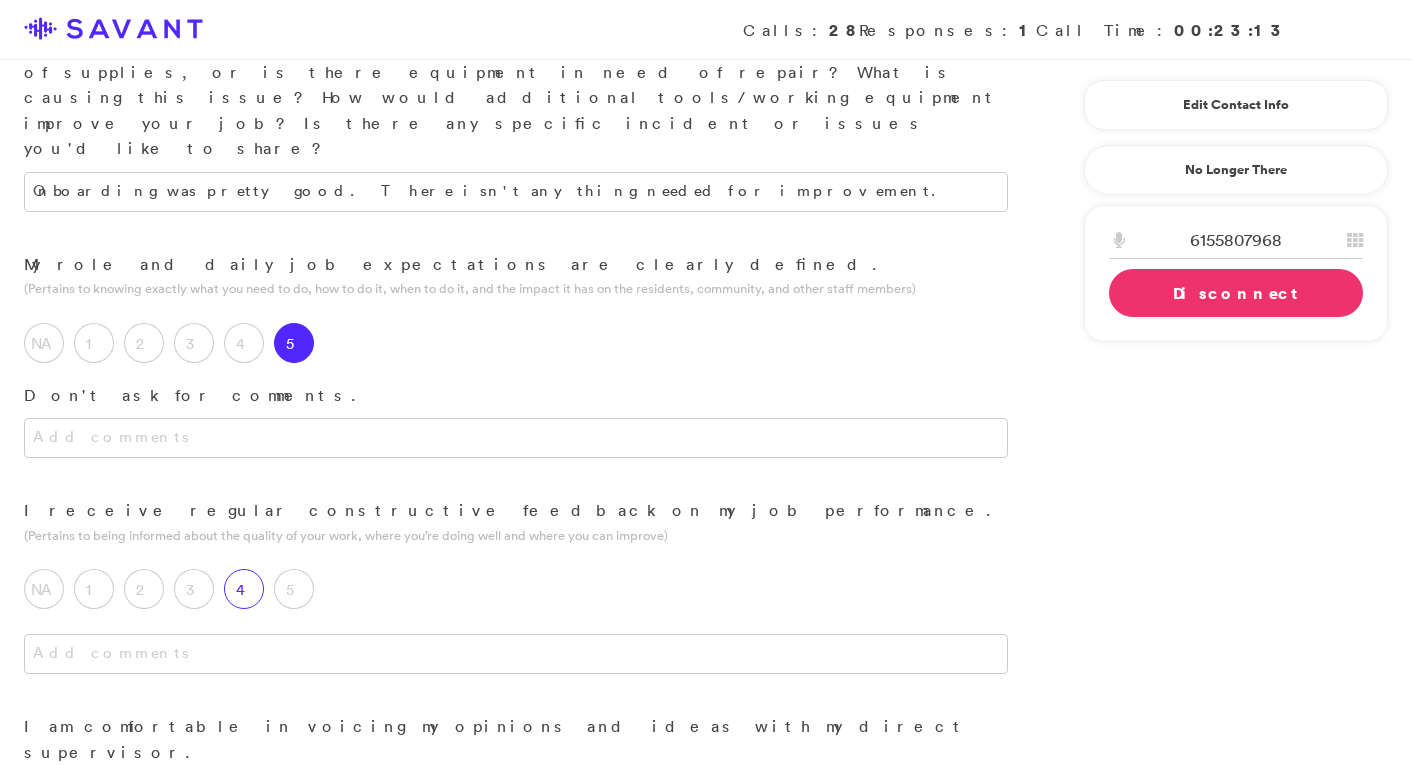 click on "4" at bounding box center [244, 589] 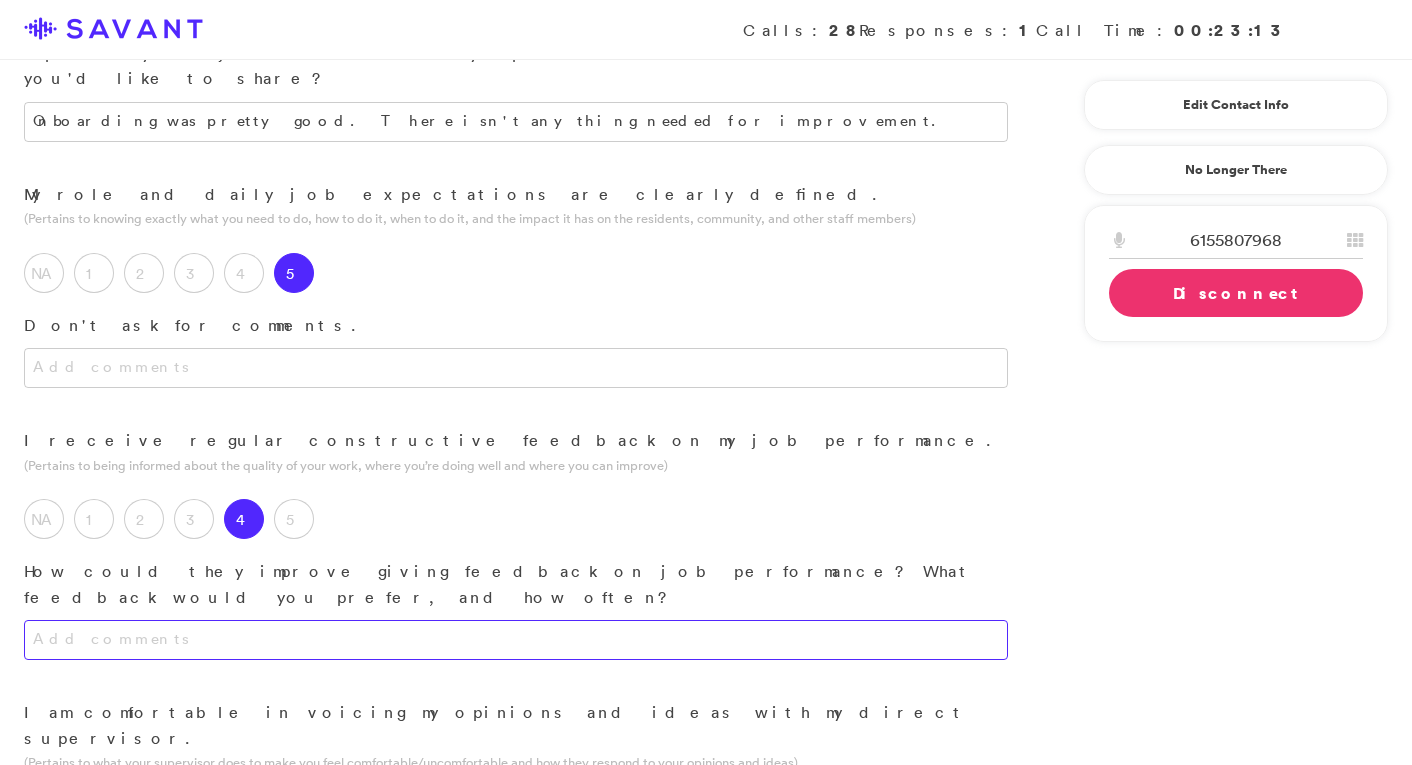 scroll, scrollTop: 799, scrollLeft: 0, axis: vertical 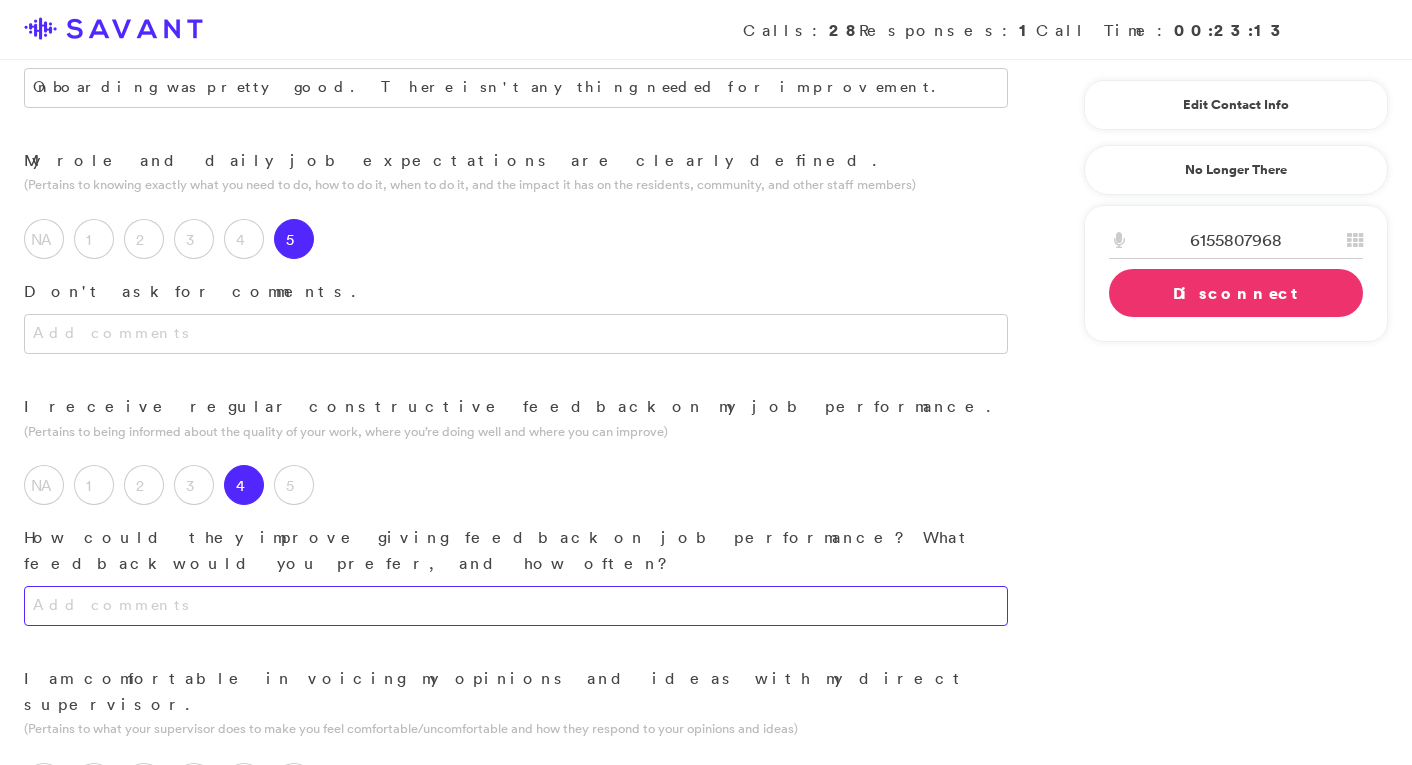 click at bounding box center [516, 606] 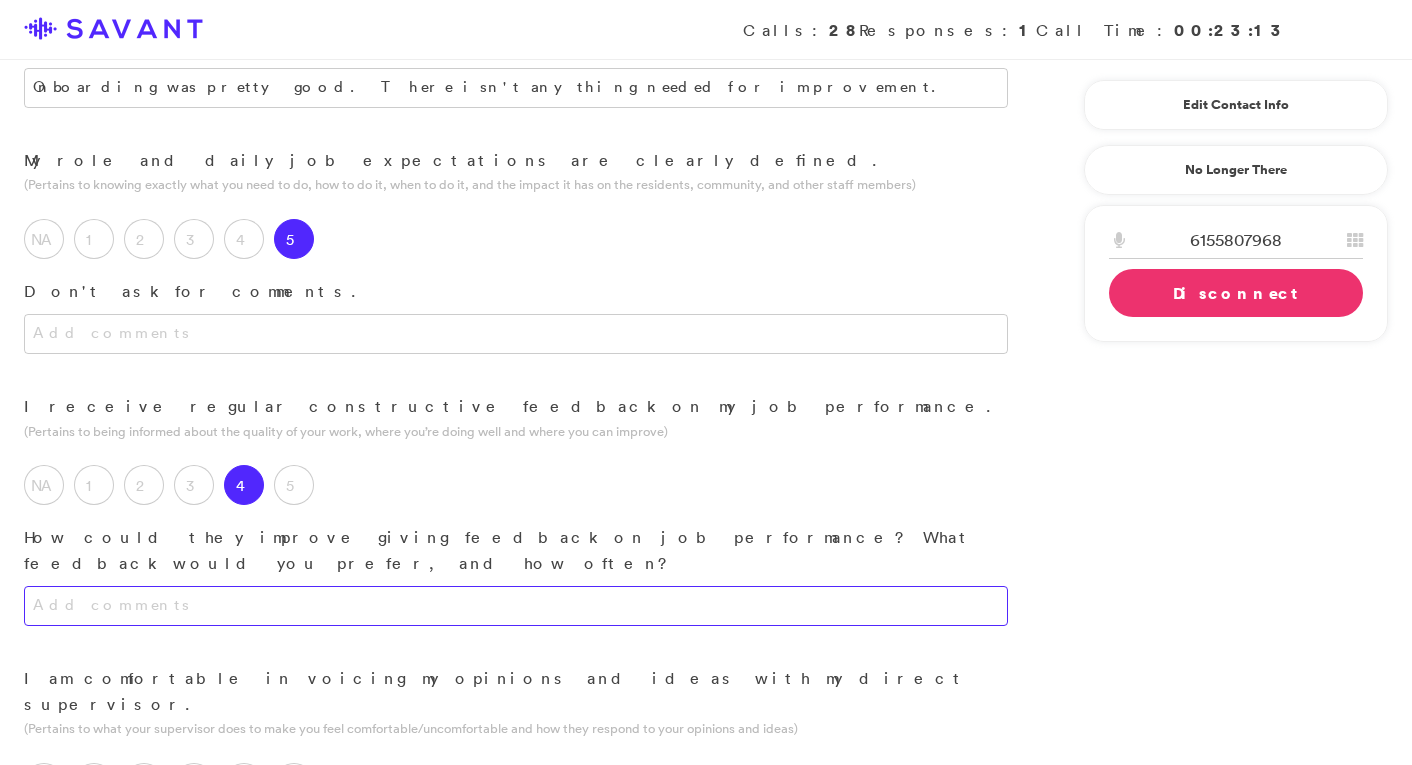 type on "T" 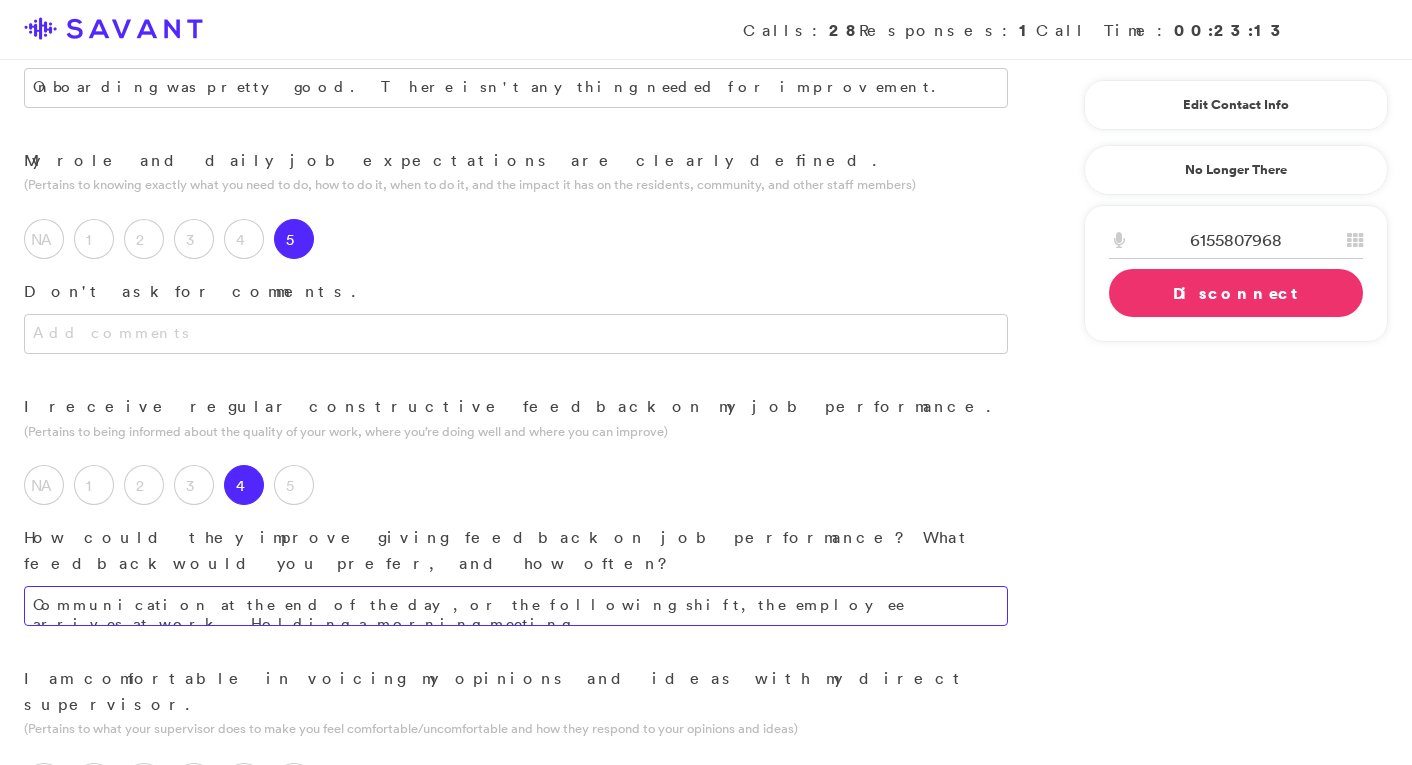 click on "Communication at the end of the day, or the following shift, the employee arrives at work. Holding a morning meeting" at bounding box center (516, 606) 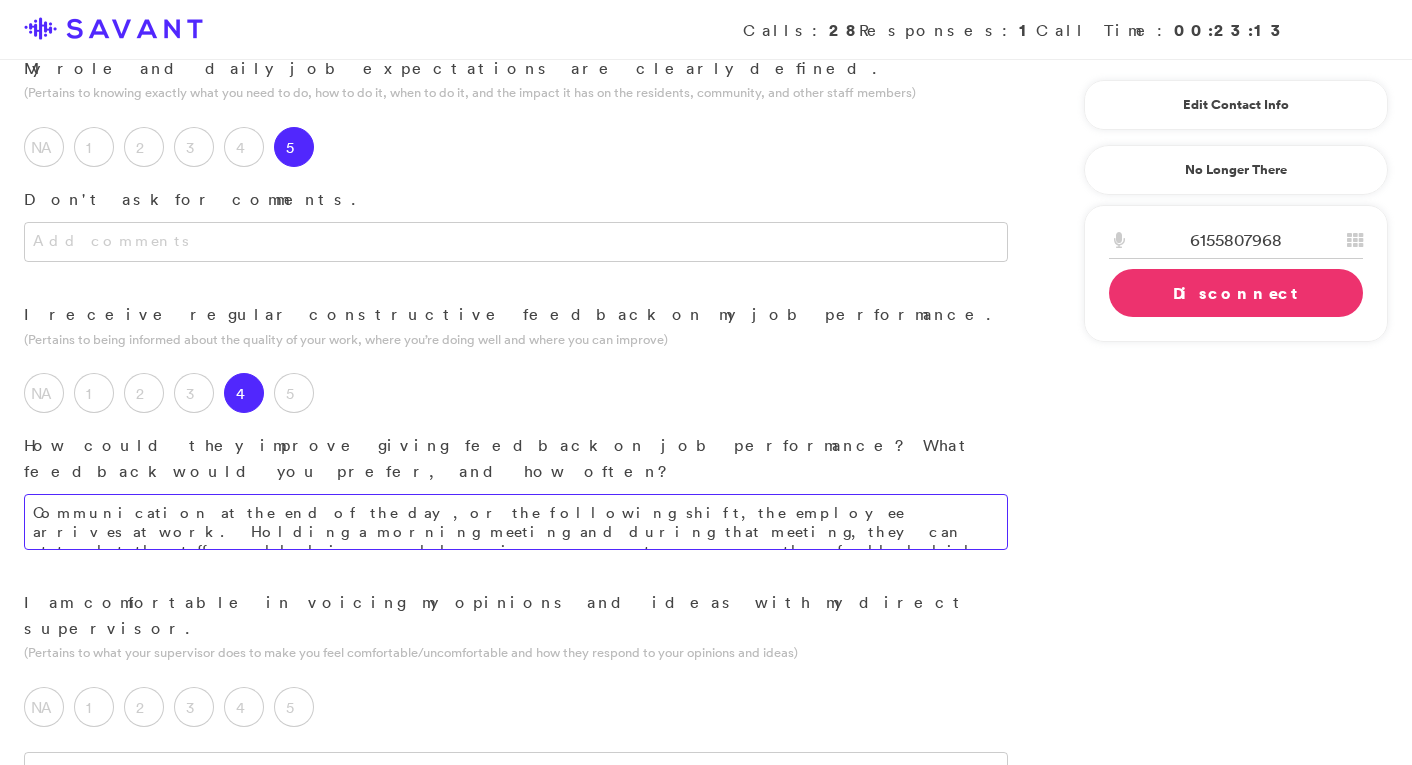 scroll, scrollTop: 956, scrollLeft: 0, axis: vertical 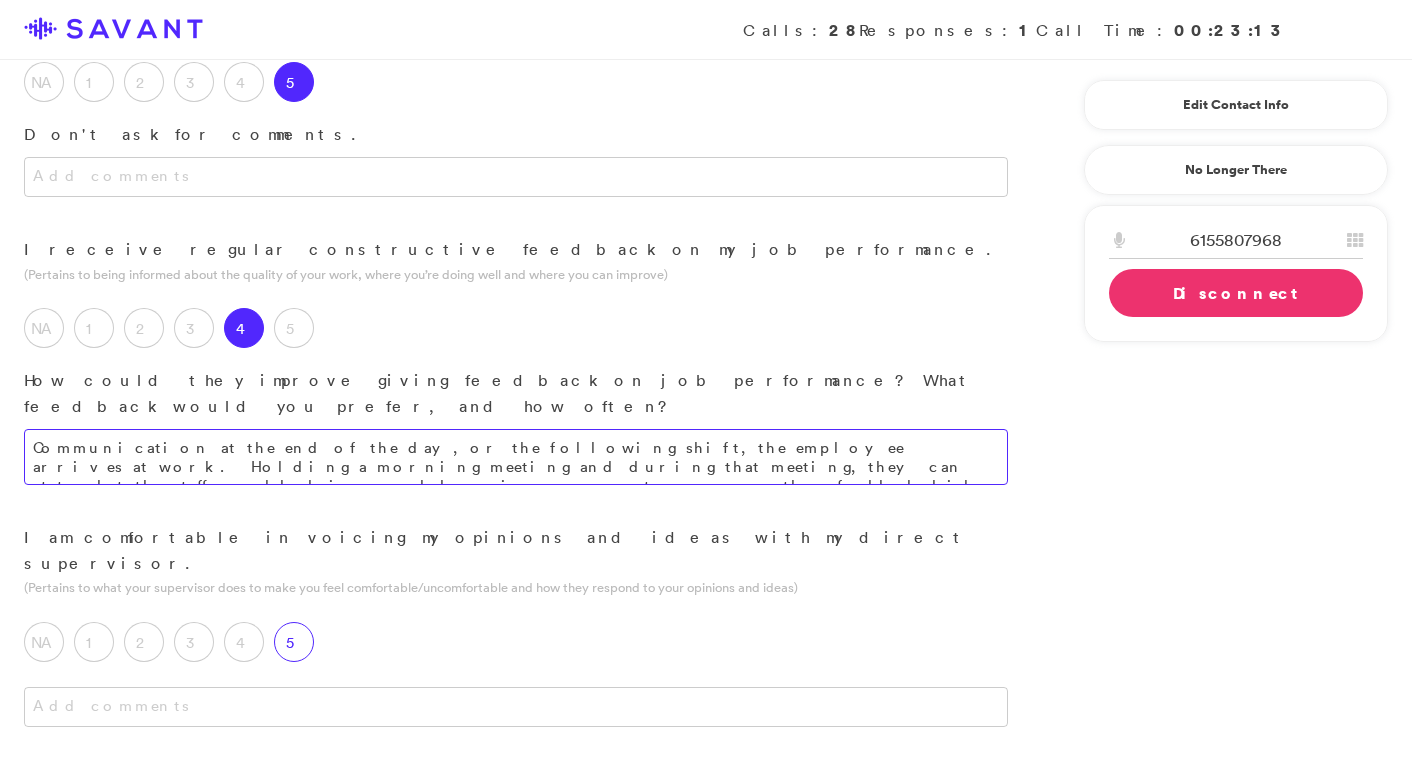 type on "Communication at the end of the day, or the following shift, the employee arrives at work. Holding a morning meeting and during that meeting, they can state what the staff excelled in, could use improvement, or any other feedback like that." 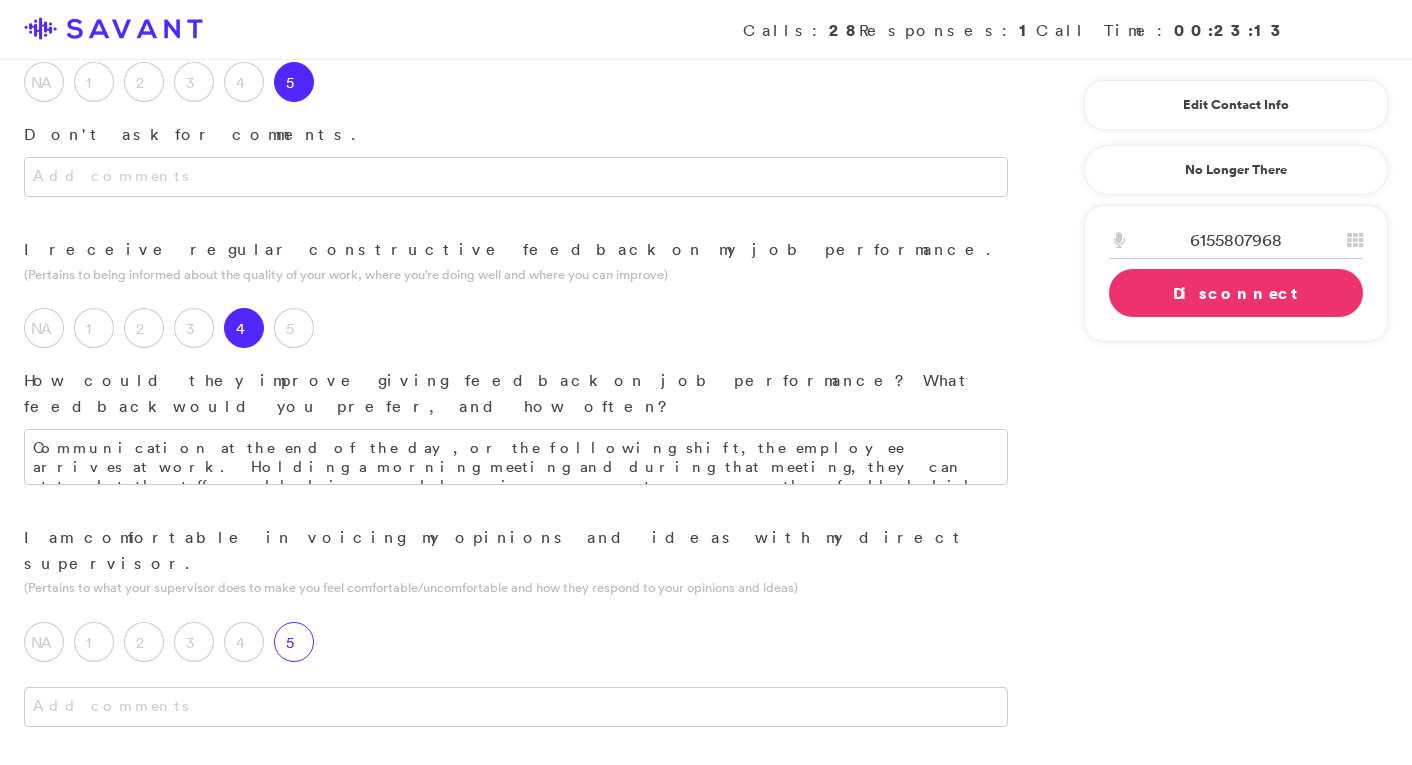 click on "5" at bounding box center [294, 642] 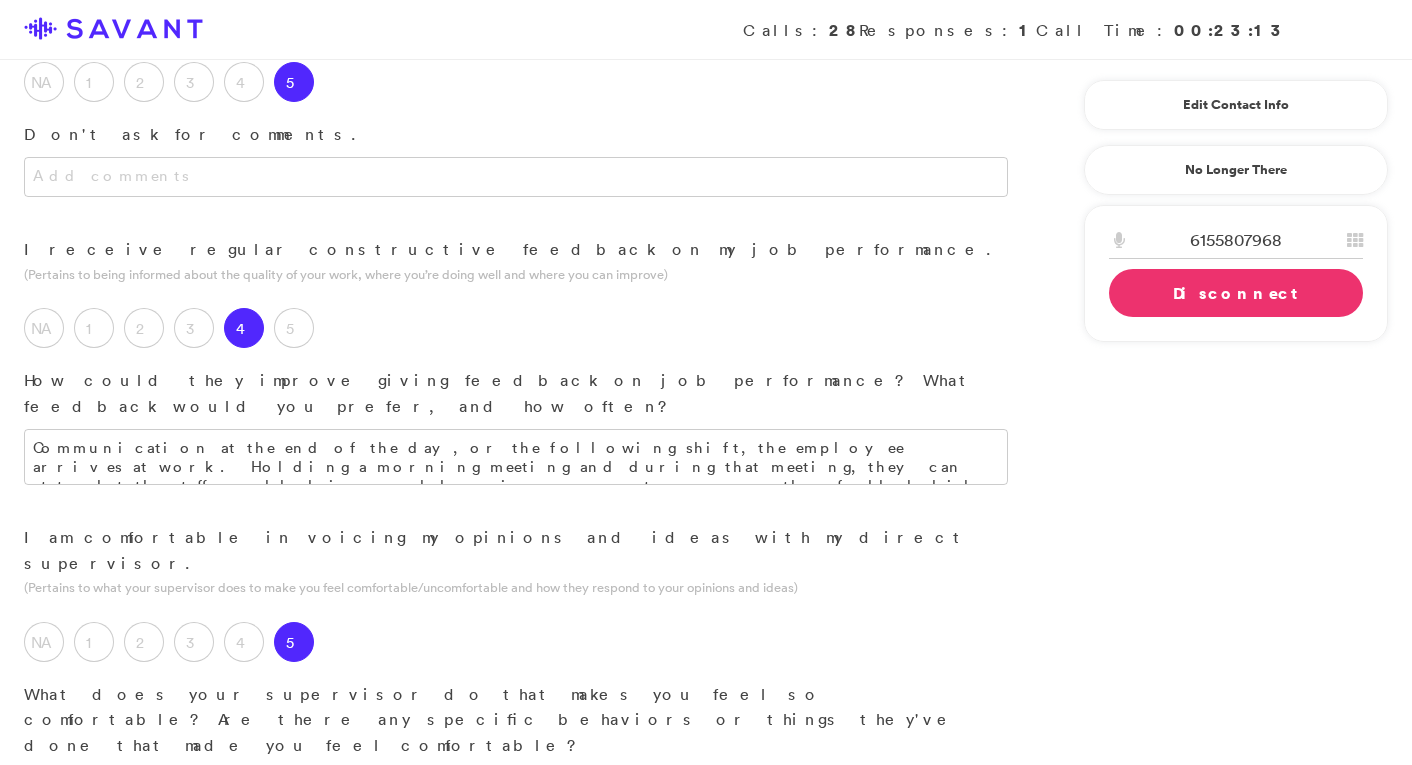 click at bounding box center [516, 788] 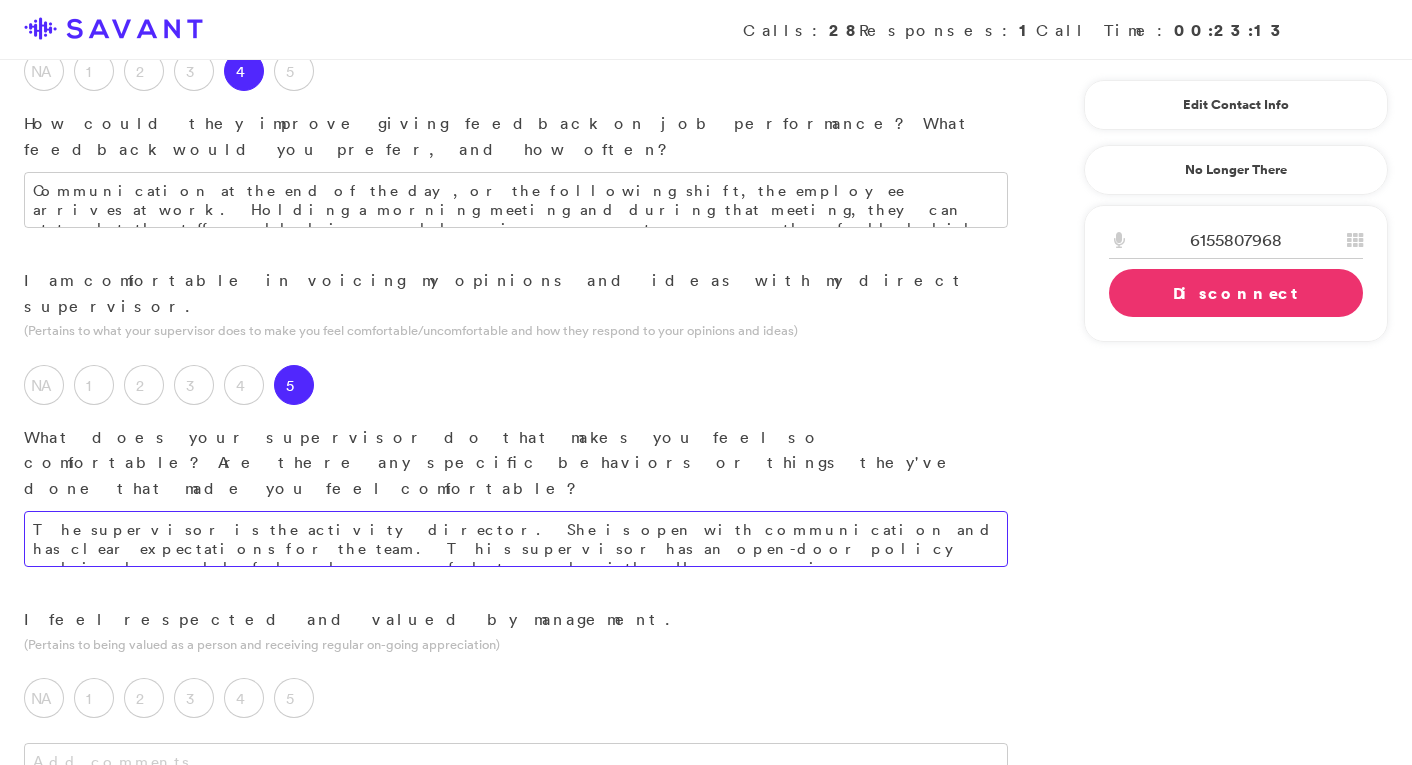 scroll, scrollTop: 1227, scrollLeft: 0, axis: vertical 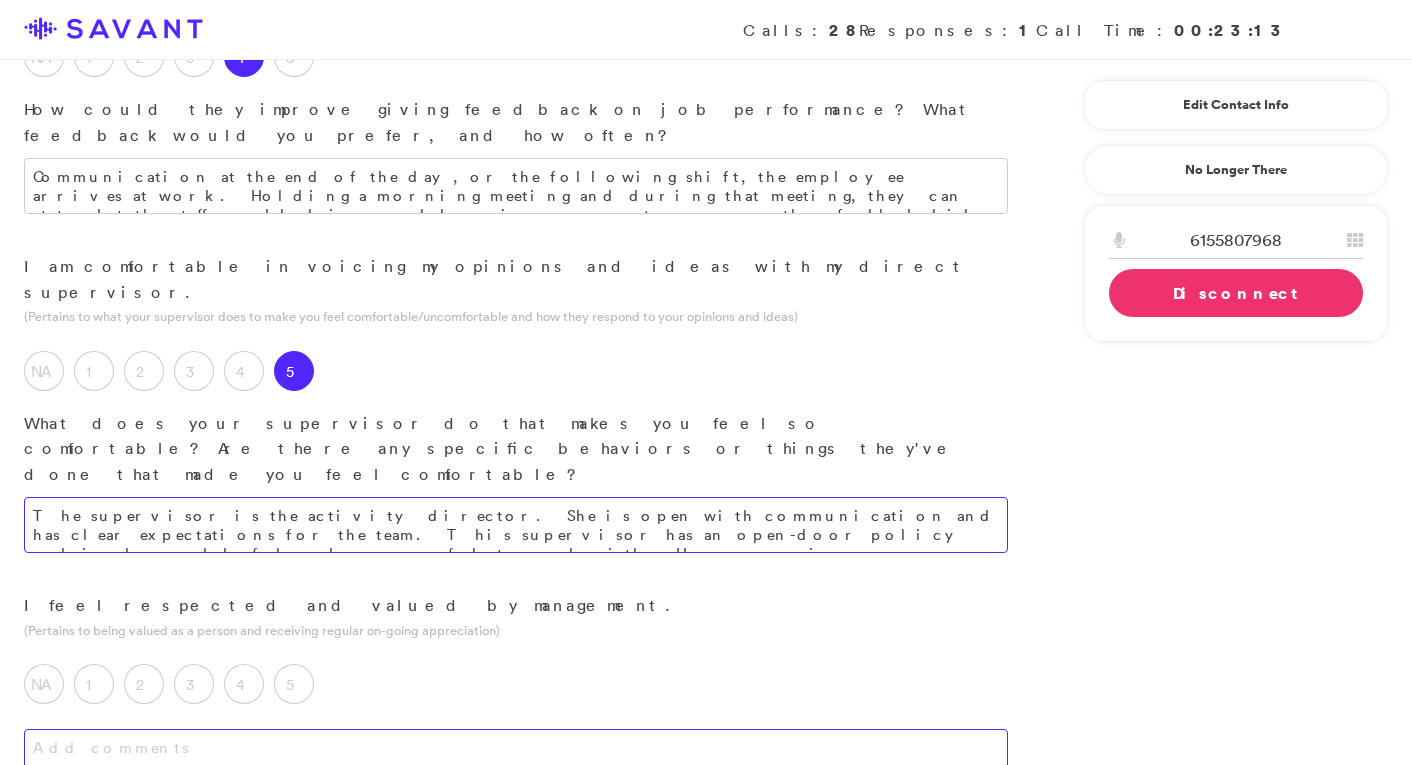 type on "The supervisor is the activity director. She is open with communication and has clear expectations for the team. This supervisor has an open-door policy and is always helpful and resourceful to speak with. Her energy is very welcoming, warm, and approachable." 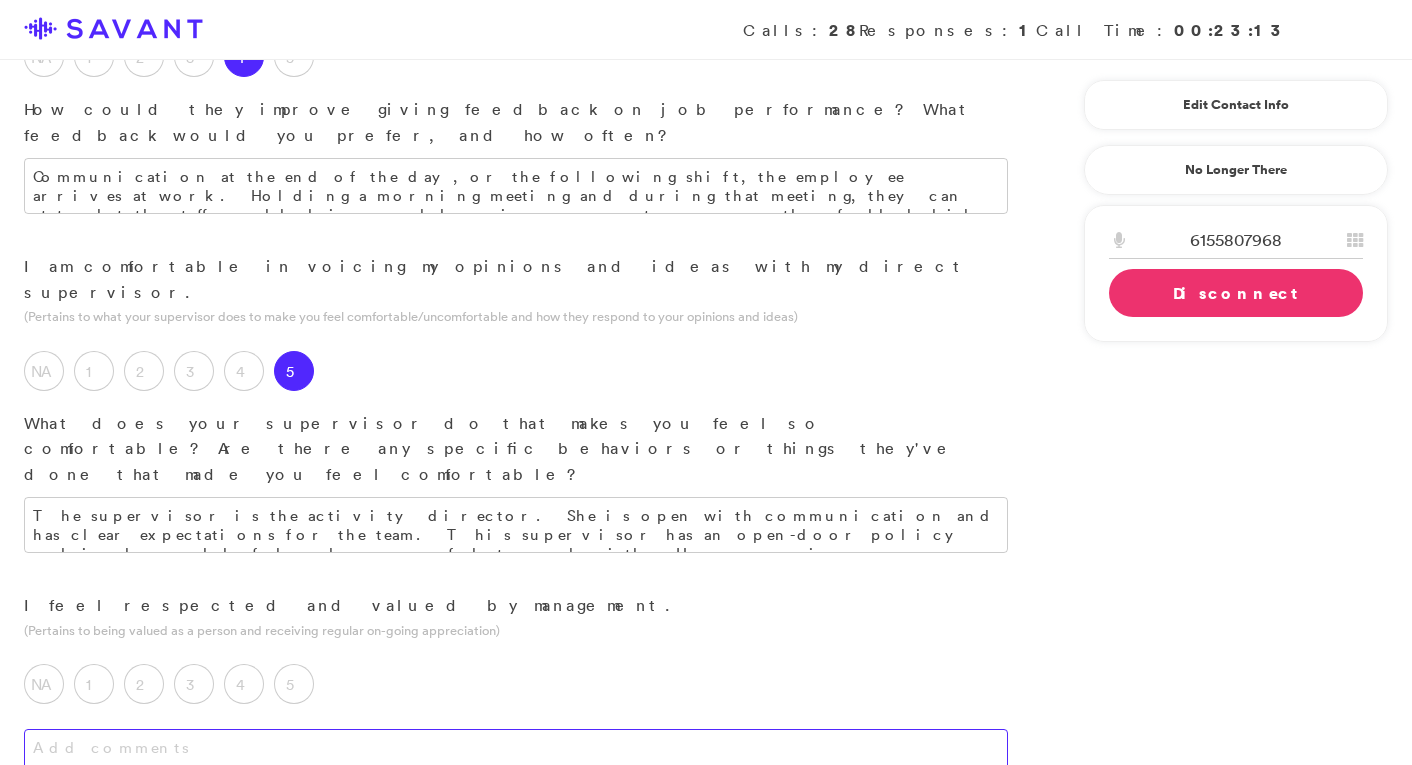 click at bounding box center (516, 749) 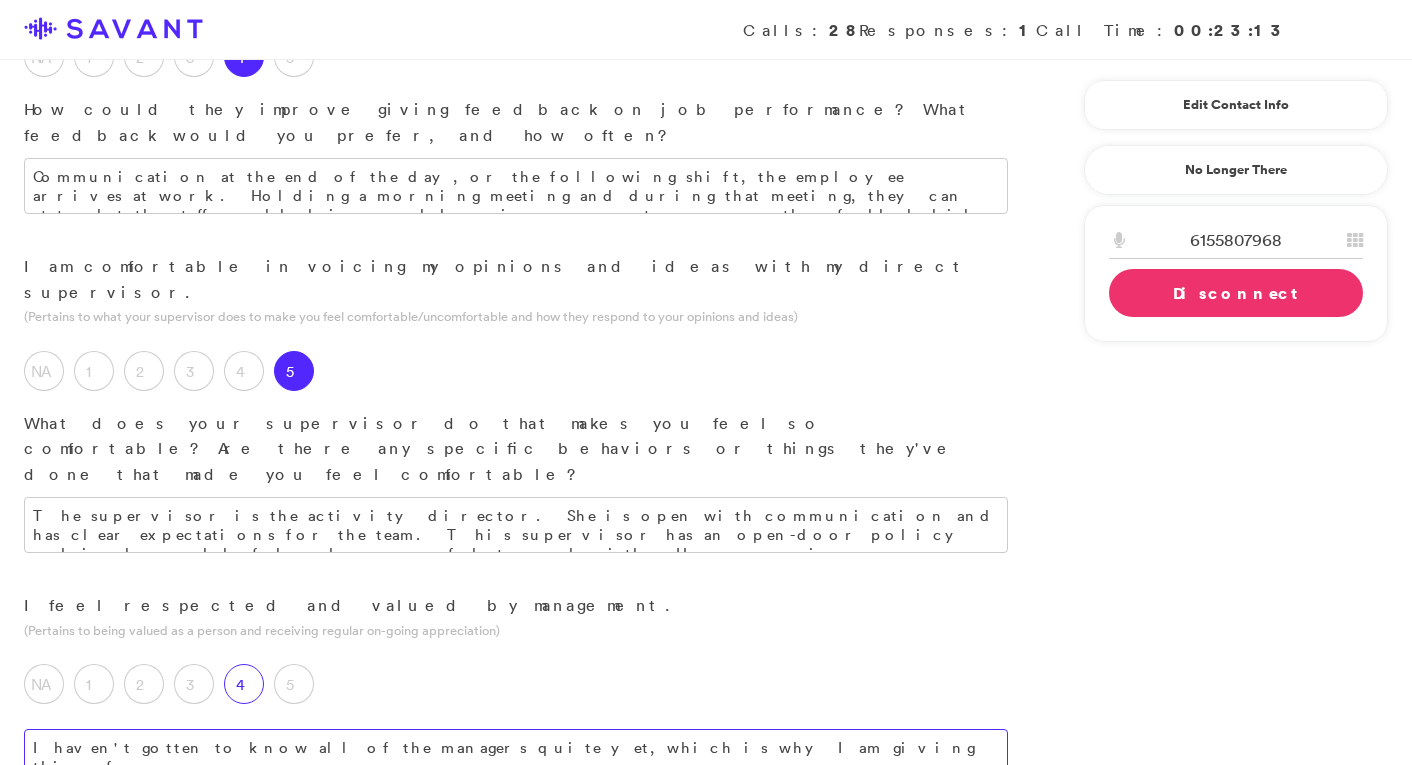type on "I haven't gotten to know all of the managers quite yet, which is why I am giving this a four." 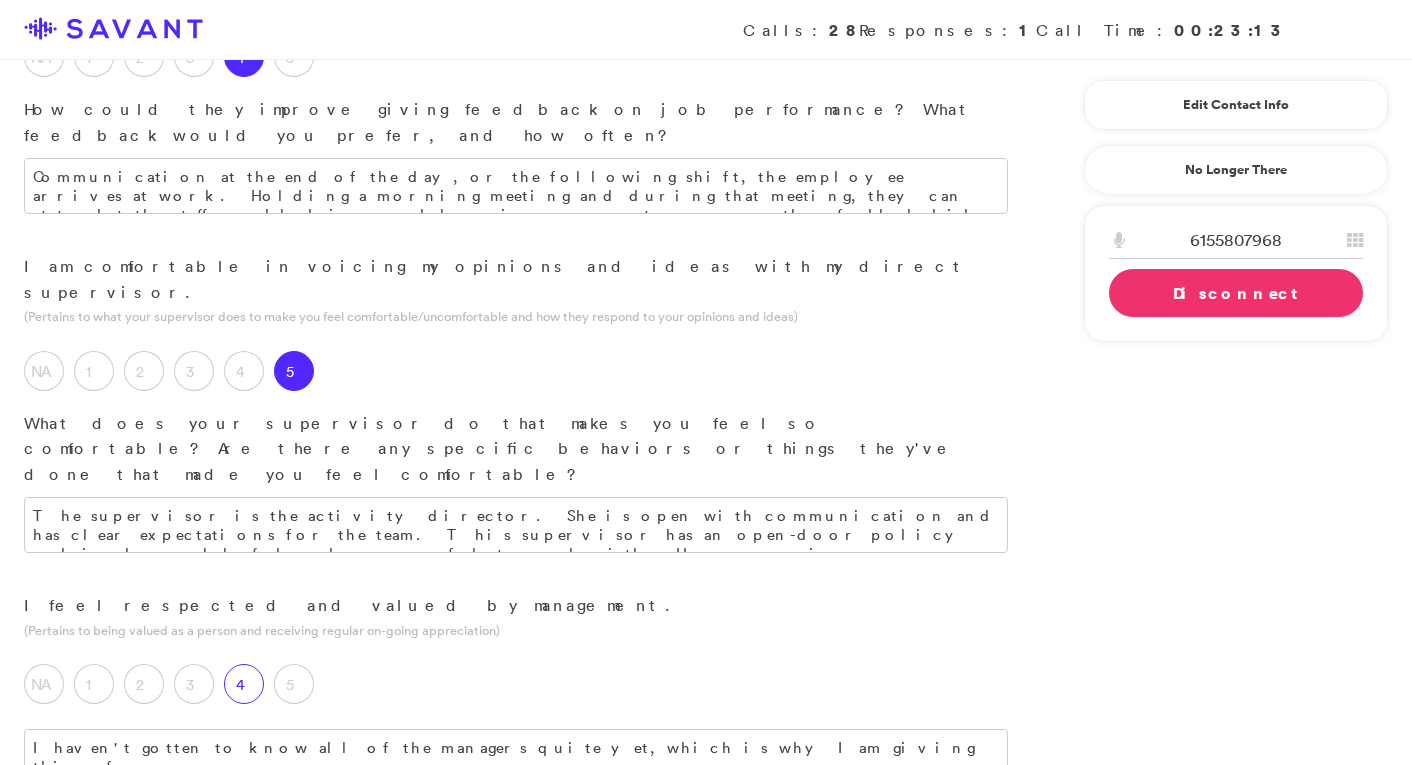 click on "4" at bounding box center [244, 684] 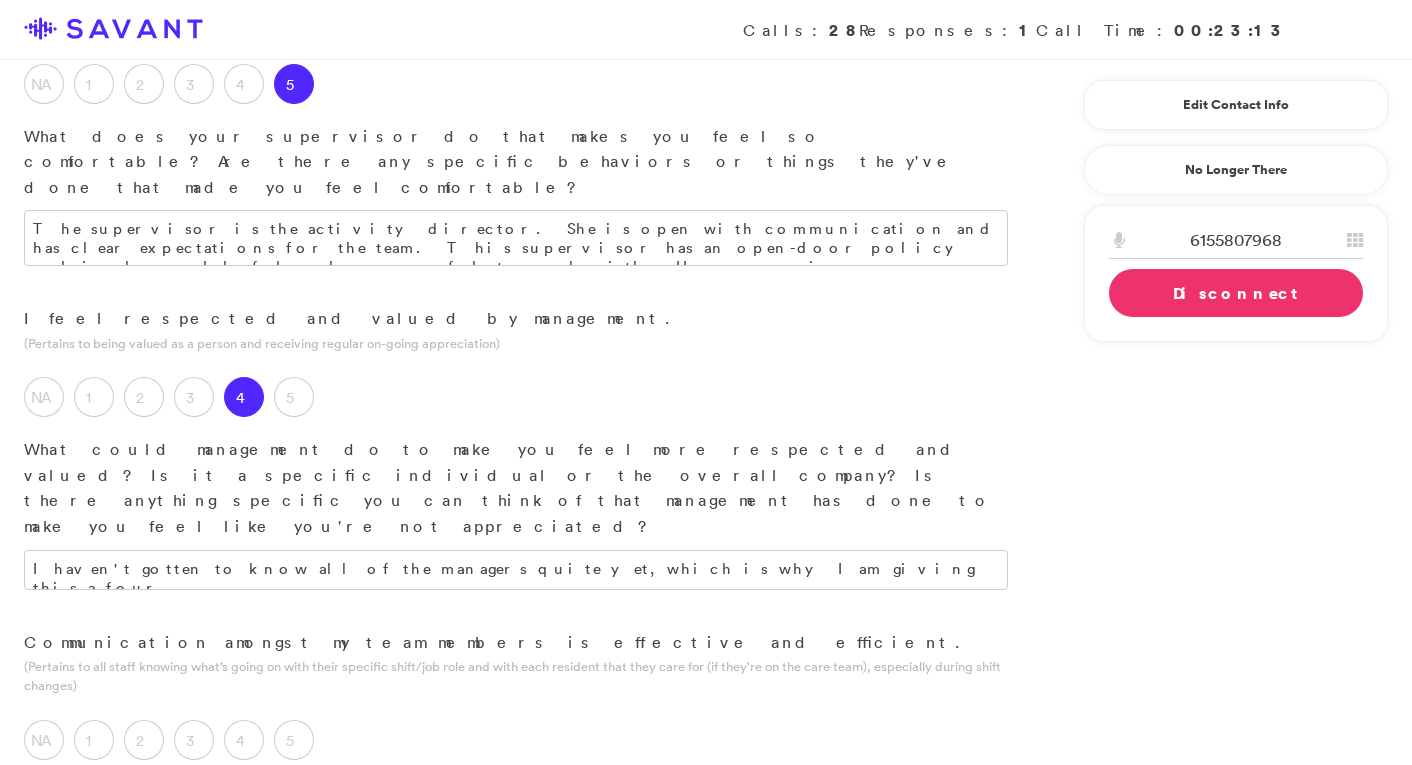 scroll, scrollTop: 1501, scrollLeft: 0, axis: vertical 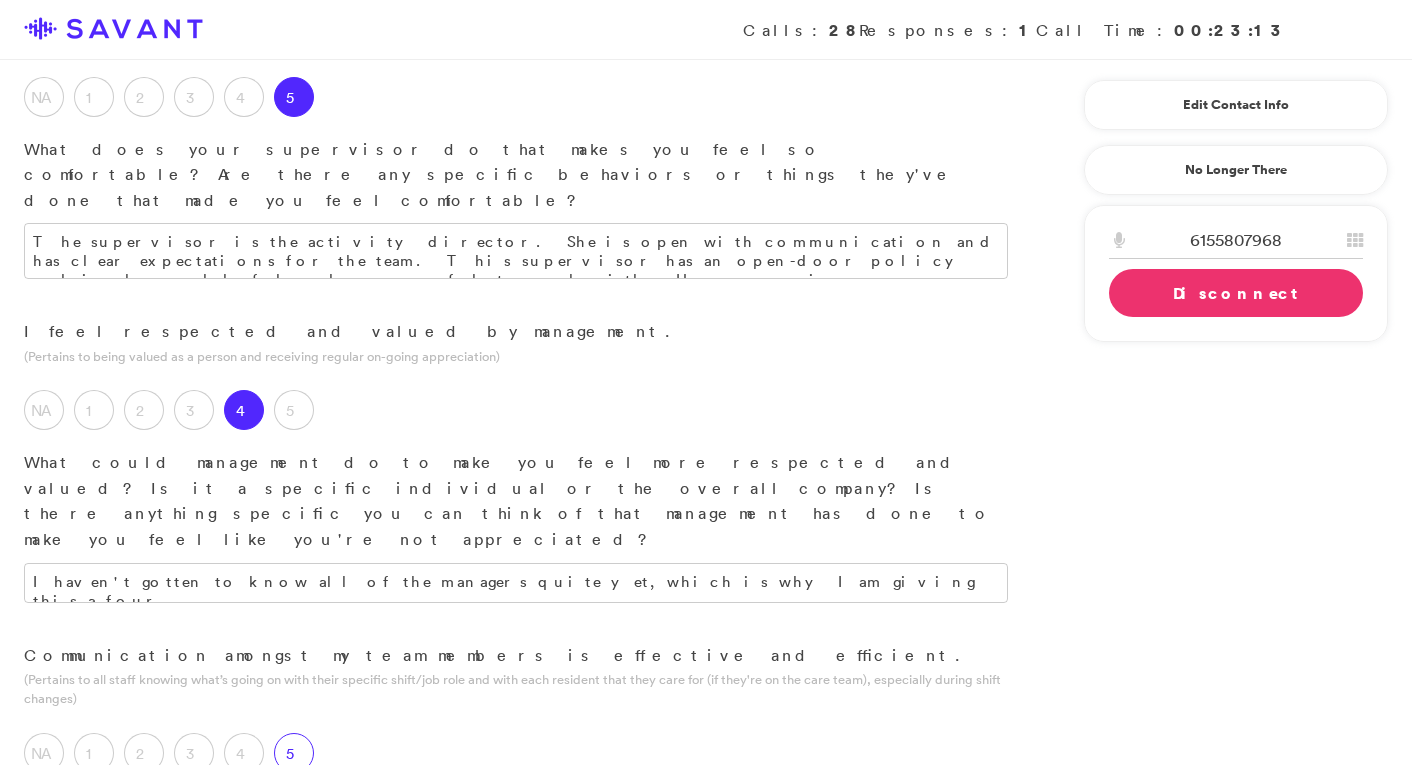 click on "5" at bounding box center [294, 753] 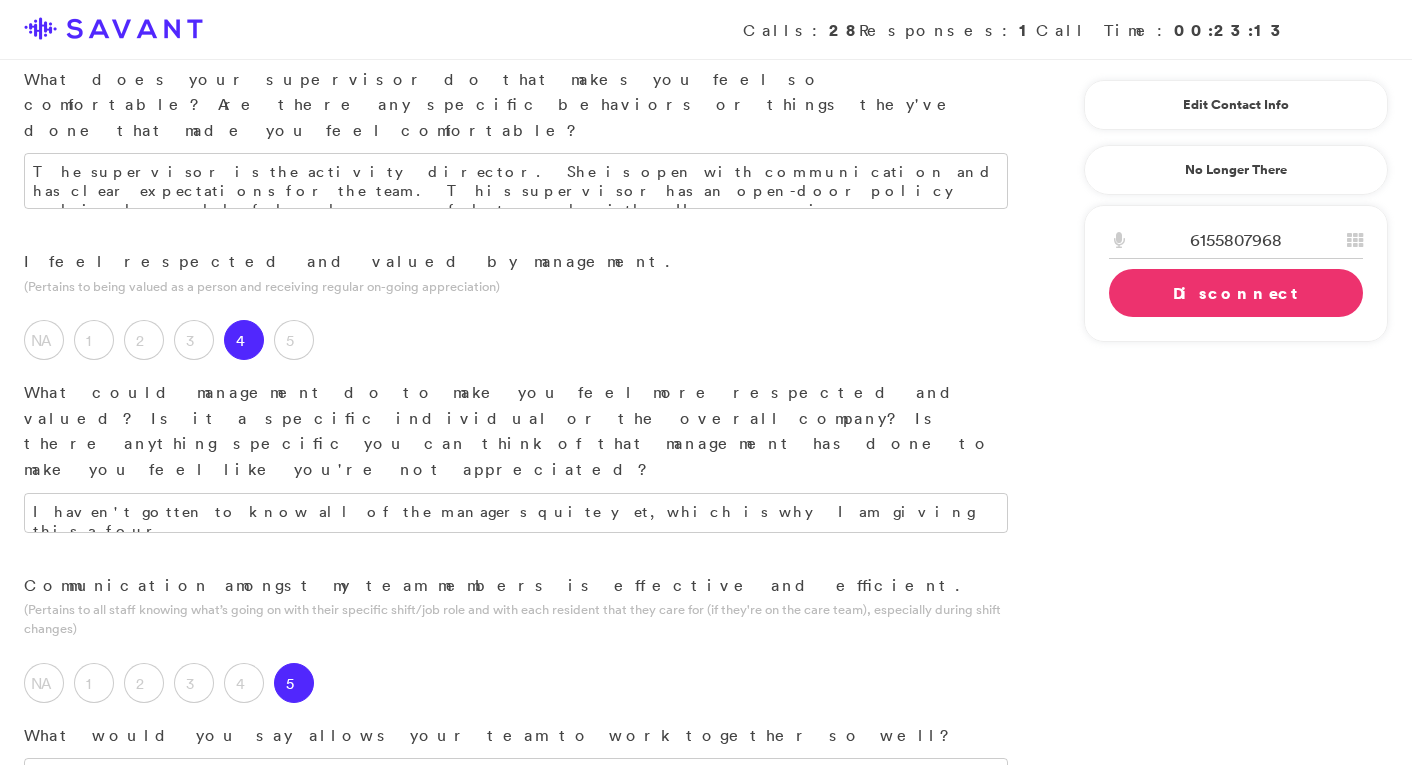 scroll, scrollTop: 1587, scrollLeft: 0, axis: vertical 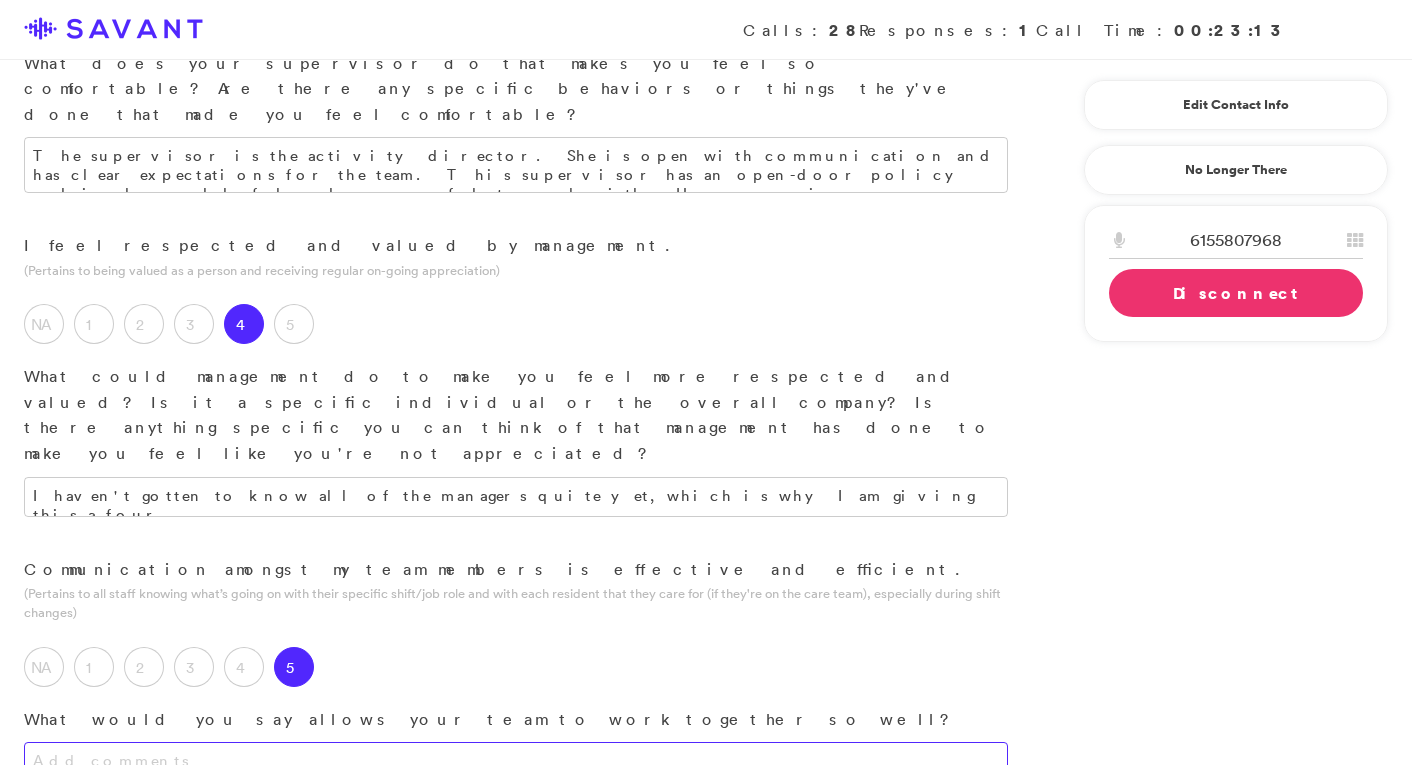 click at bounding box center (516, 762) 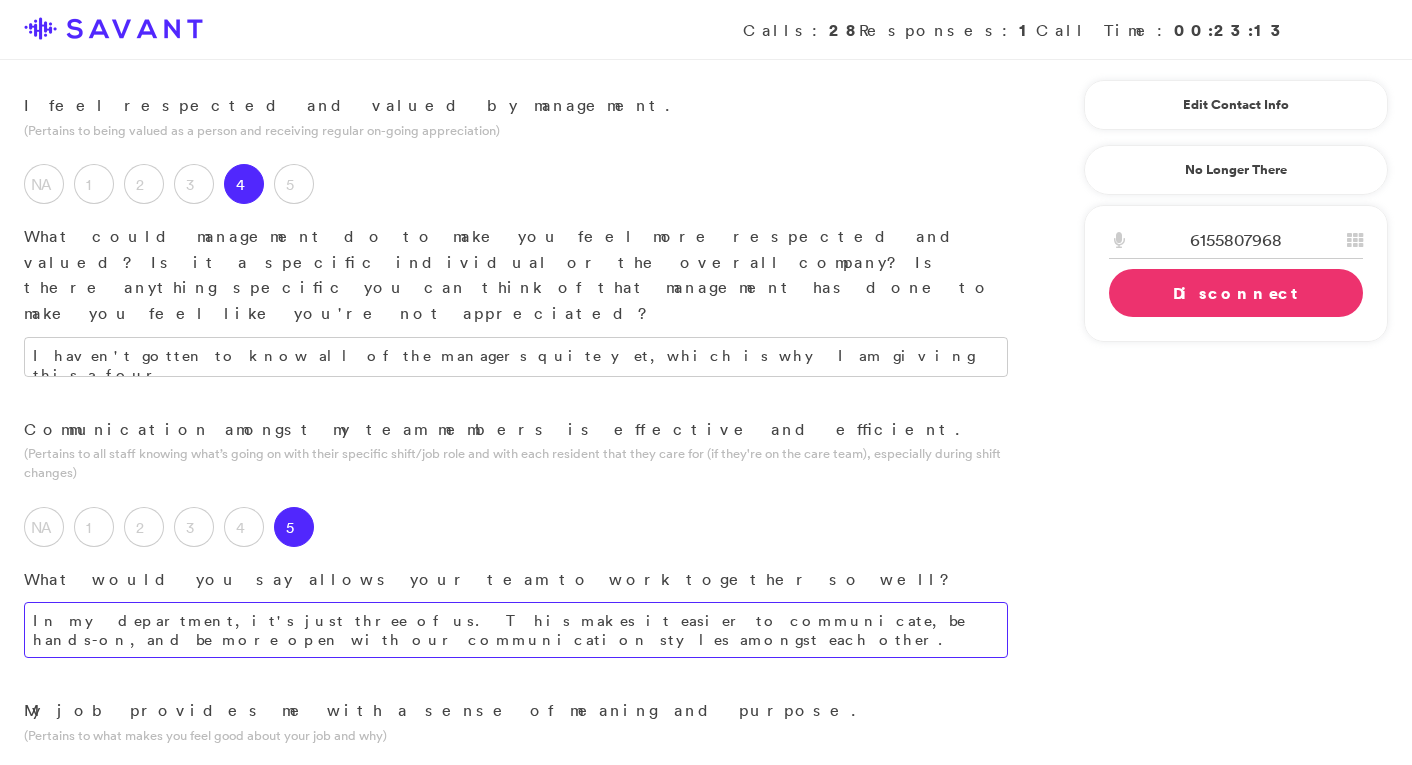 scroll, scrollTop: 1738, scrollLeft: 0, axis: vertical 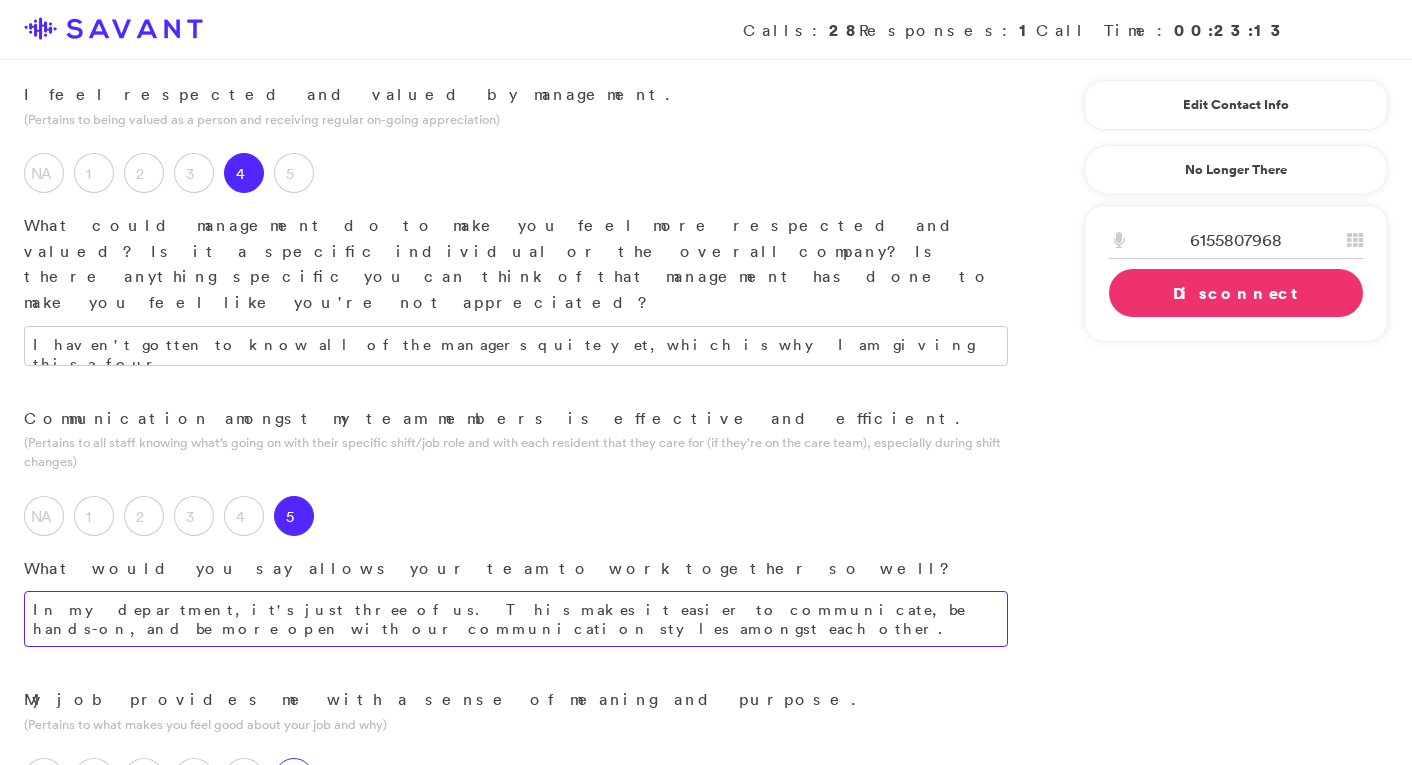 type on "In my department, it's just three of us. This makes it easier to communicate, be hands-on, and be more open with our communication styles amongst each other." 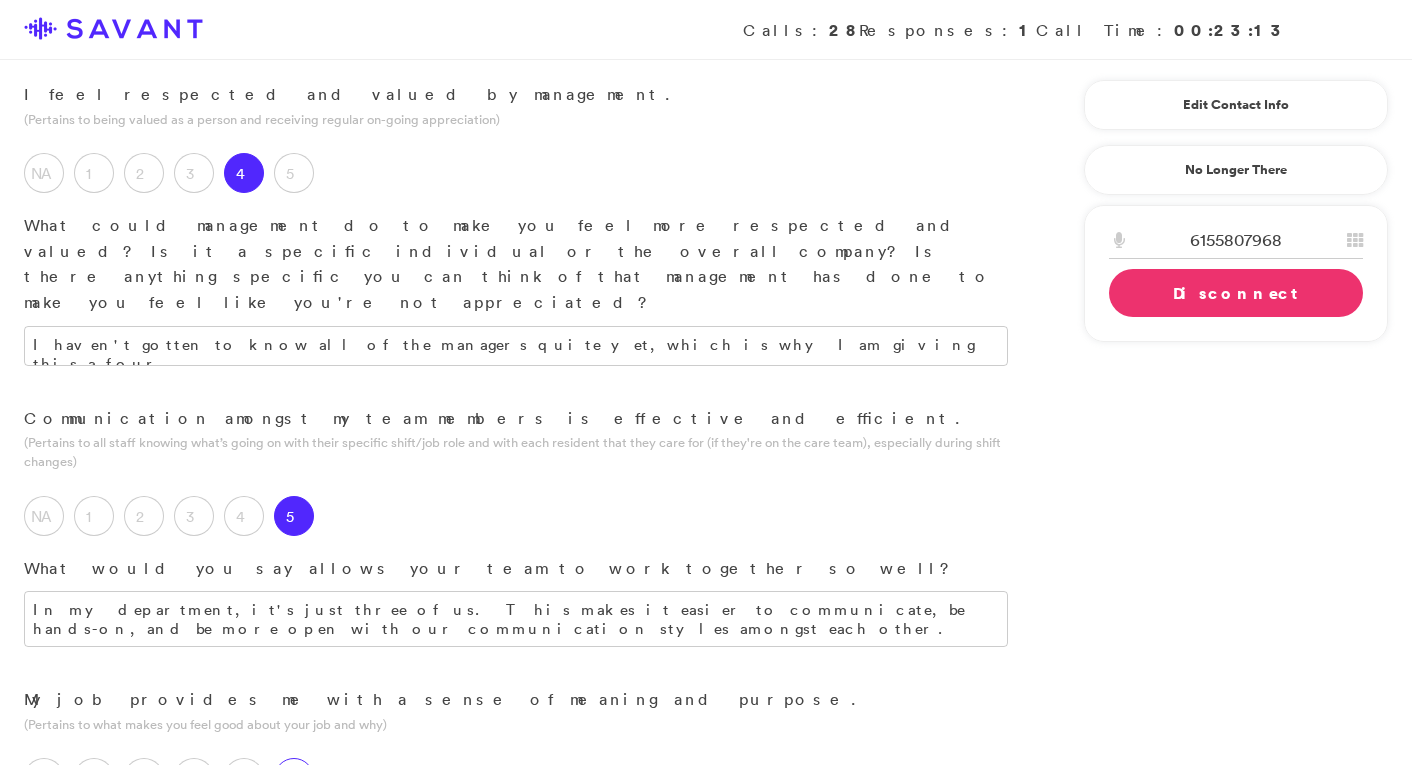 click on "5" at bounding box center (299, 783) 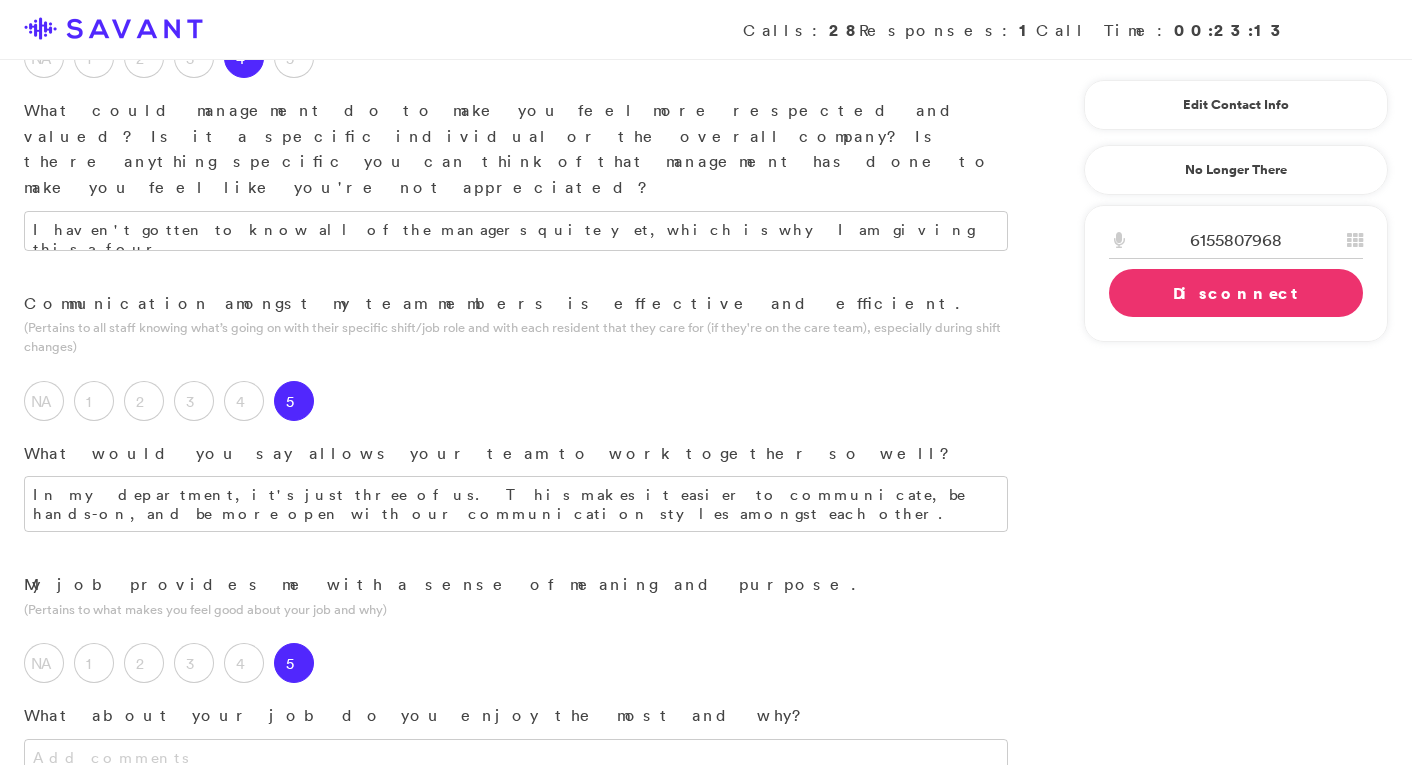 scroll, scrollTop: 1859, scrollLeft: 0, axis: vertical 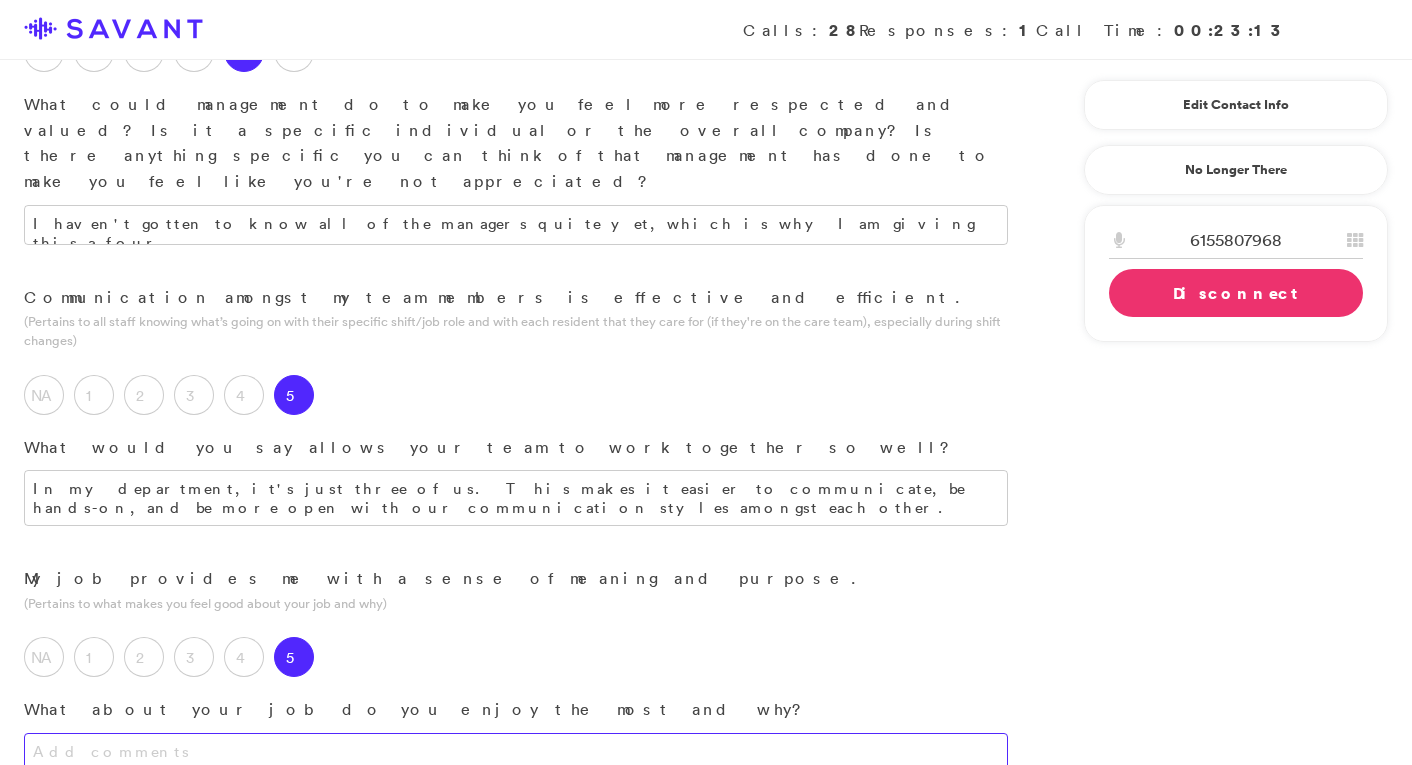 click at bounding box center (516, 753) 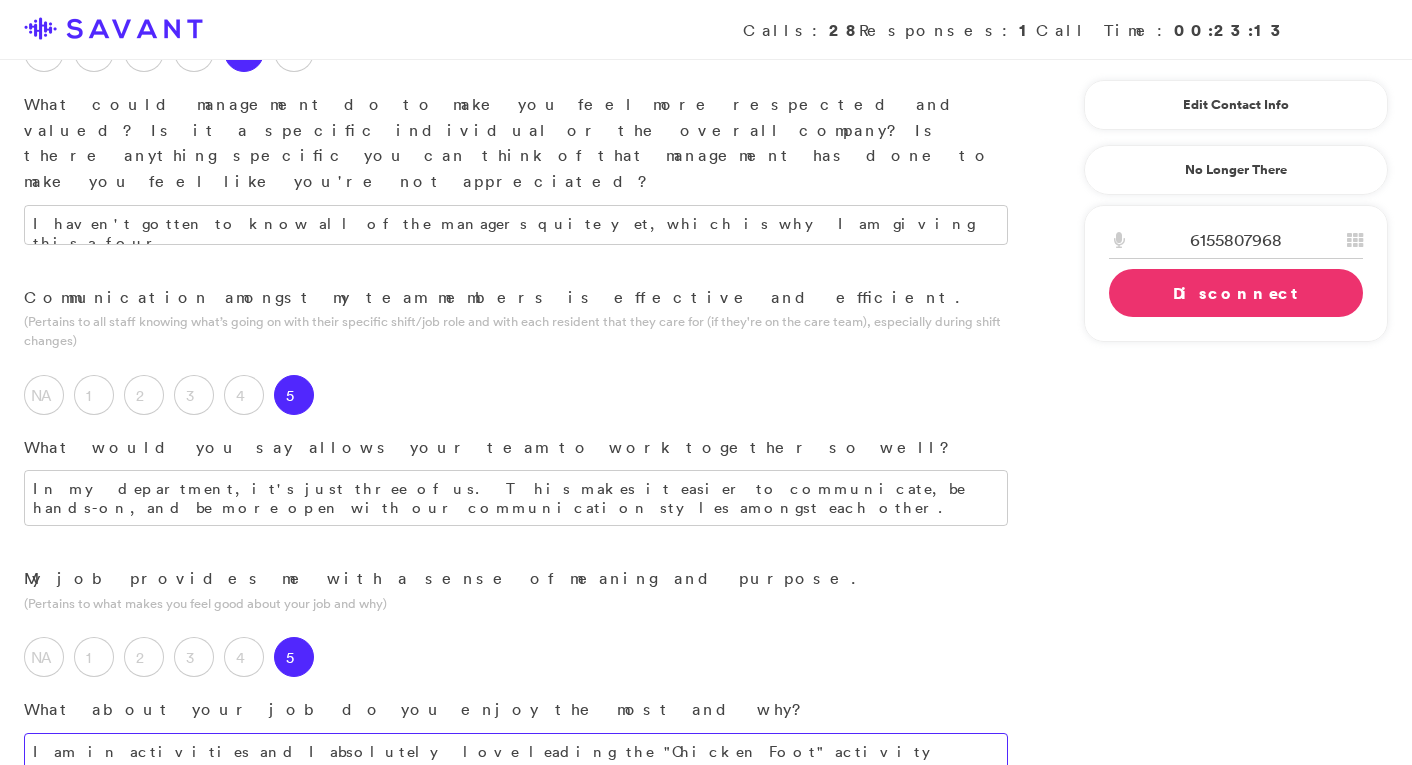 click on "I am in activities and I absolutely love leading the "Chicken Foot" activity with the residents." at bounding box center [516, 753] 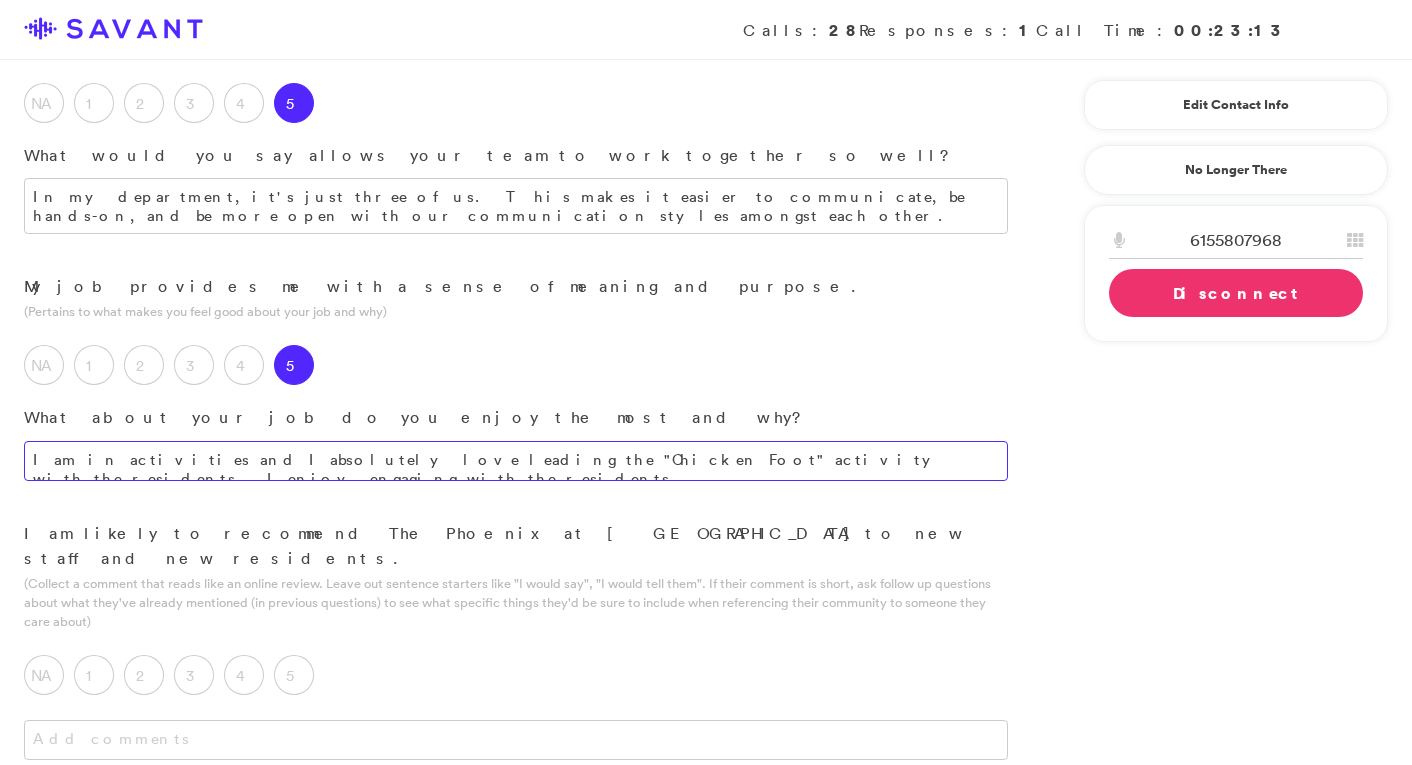 scroll, scrollTop: 2147, scrollLeft: 0, axis: vertical 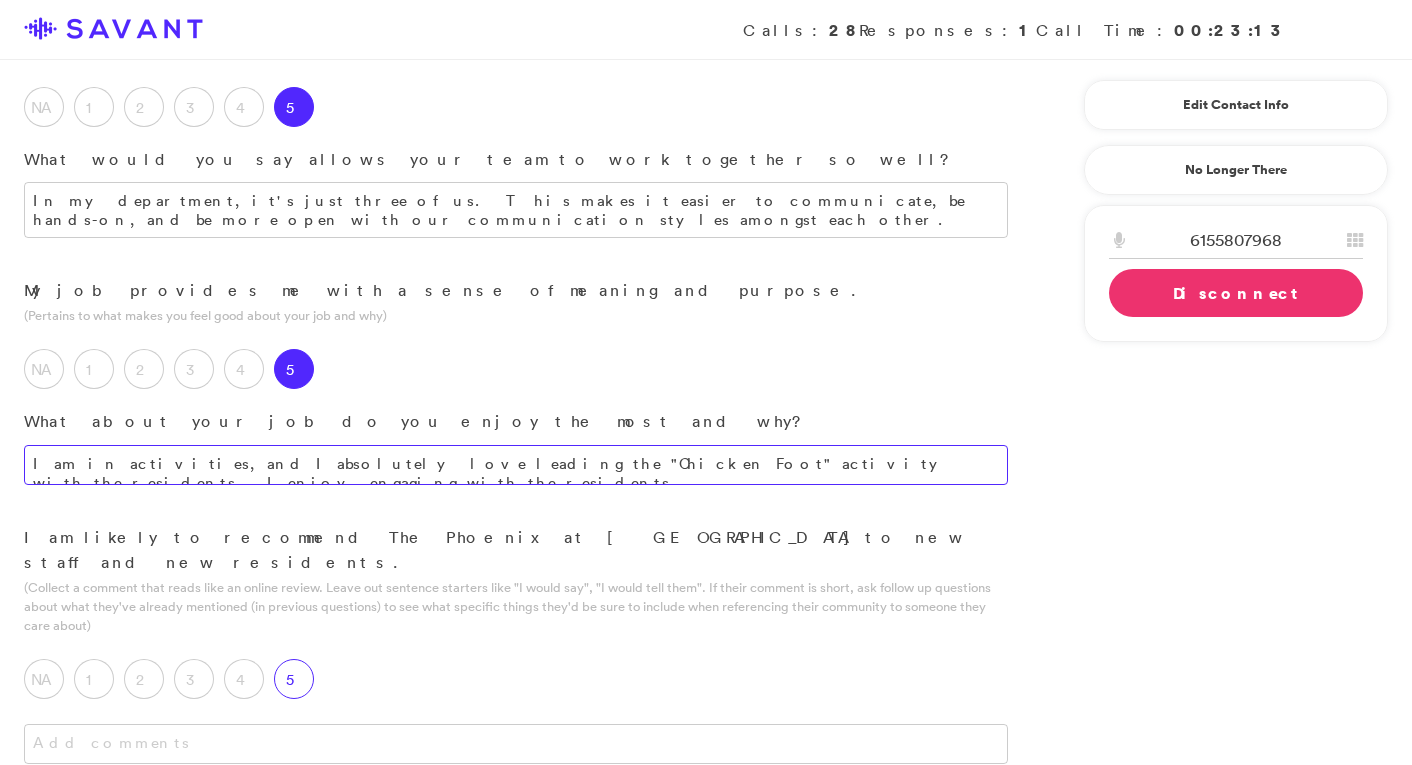 type on "I am in activities, and I absolutely love leading the "Chicken Foot" activity with the residents. I enjoy engaging with the residents." 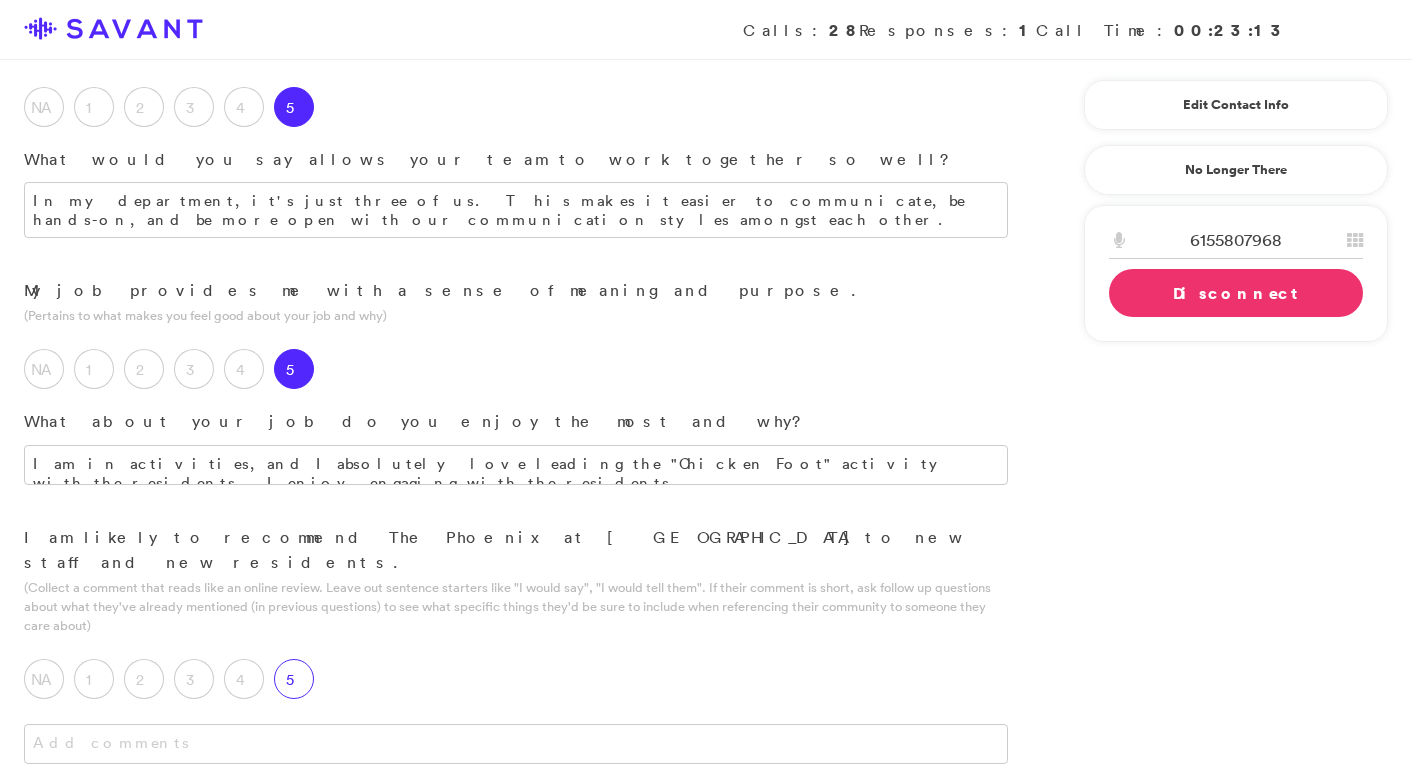 click on "5" at bounding box center (294, 679) 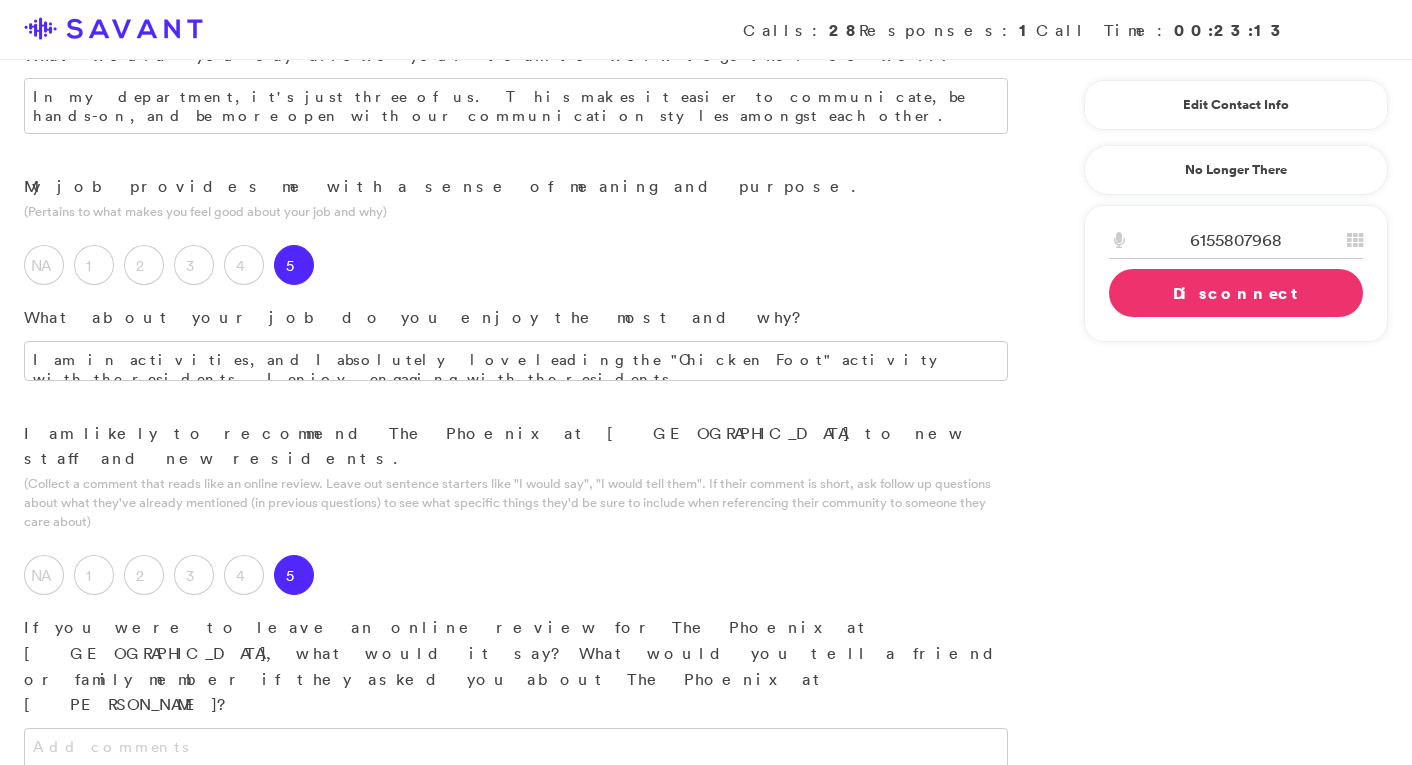 scroll, scrollTop: 2254, scrollLeft: 0, axis: vertical 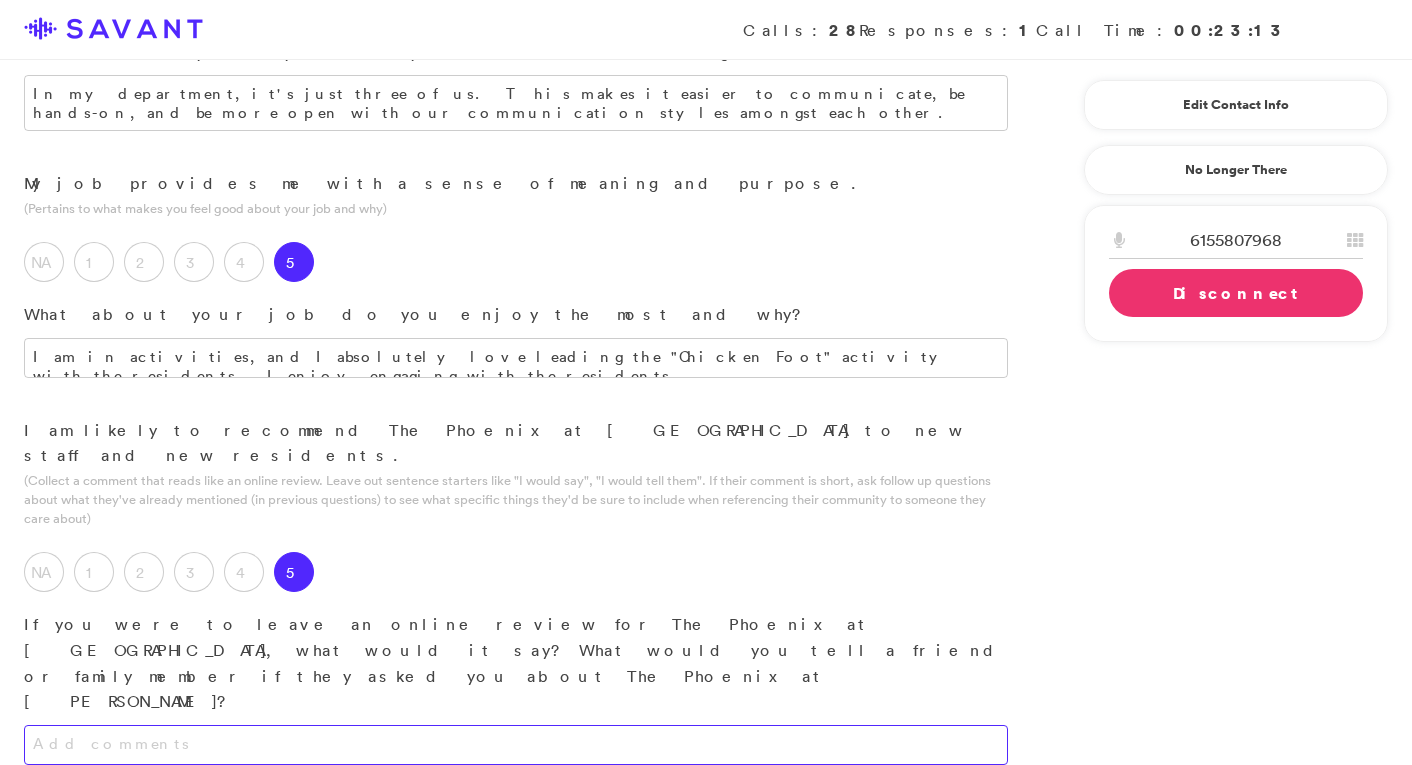 click at bounding box center (516, 745) 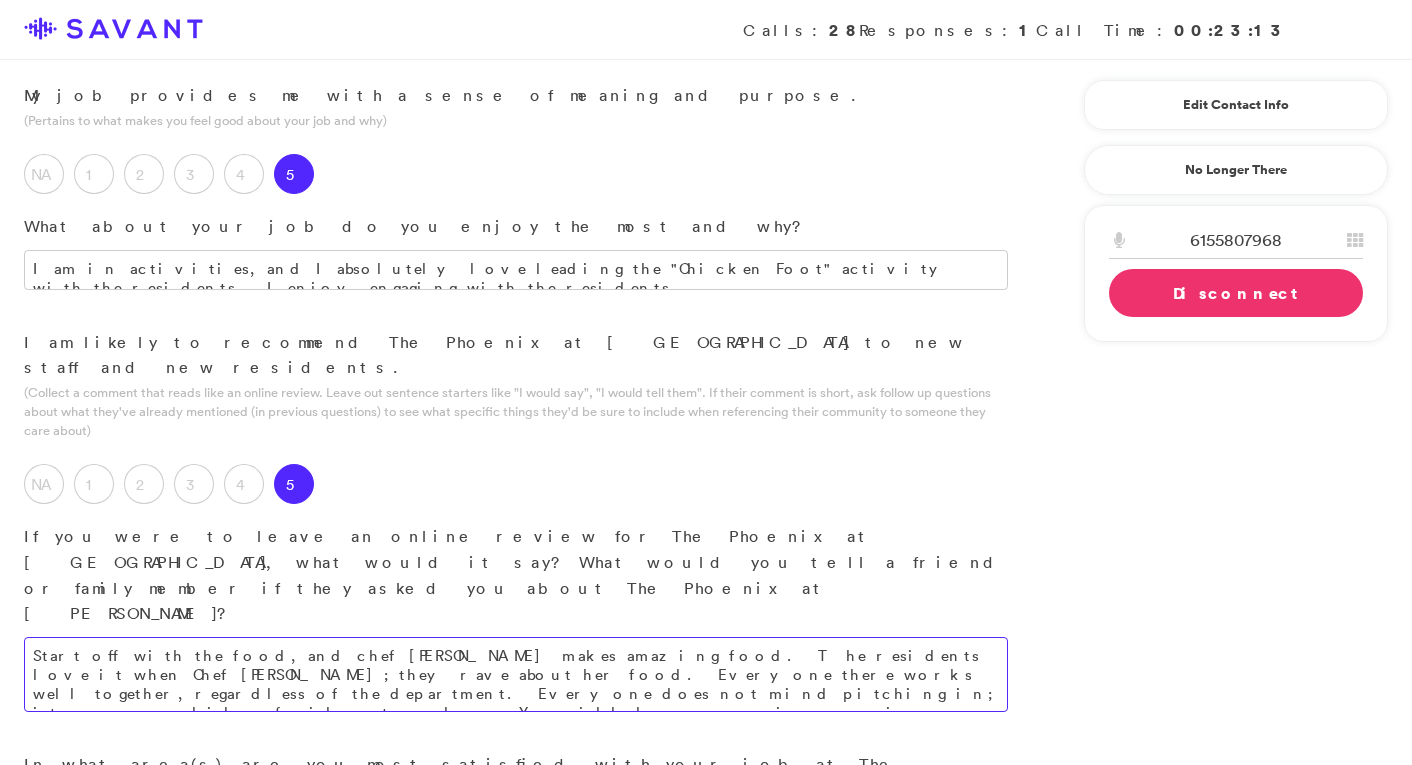 scroll, scrollTop: 2348, scrollLeft: 0, axis: vertical 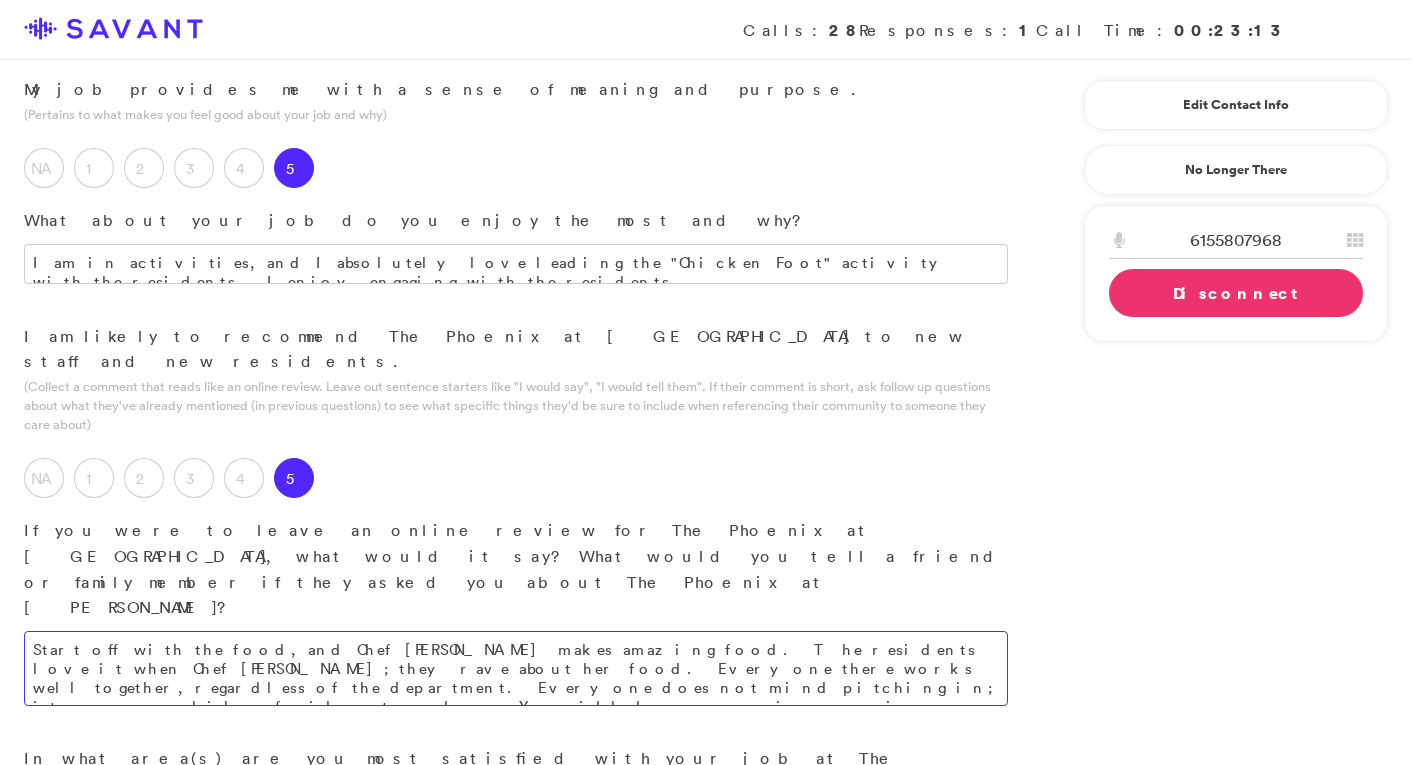 type on "Start off with the food, and Chef [PERSON_NAME] makes amazing food. The residents love it when Chef [PERSON_NAME]; they rave about her food. Everyone there works well together, regardless of the department. Everyone does not mind pitching in; it seems more like a family atmosphere. You will have an amazing experience working with The Phoenix at [PERSON_NAME]" 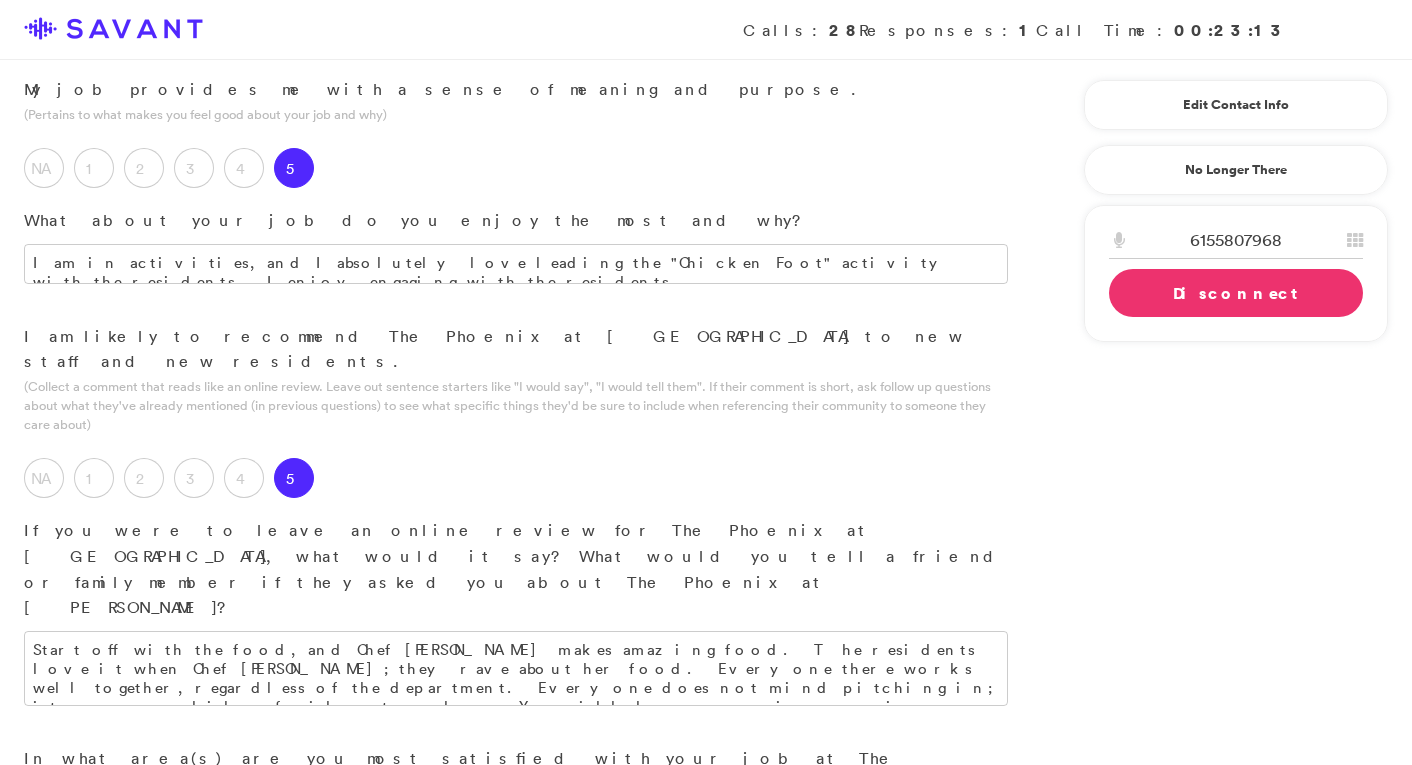click at bounding box center [516, 887] 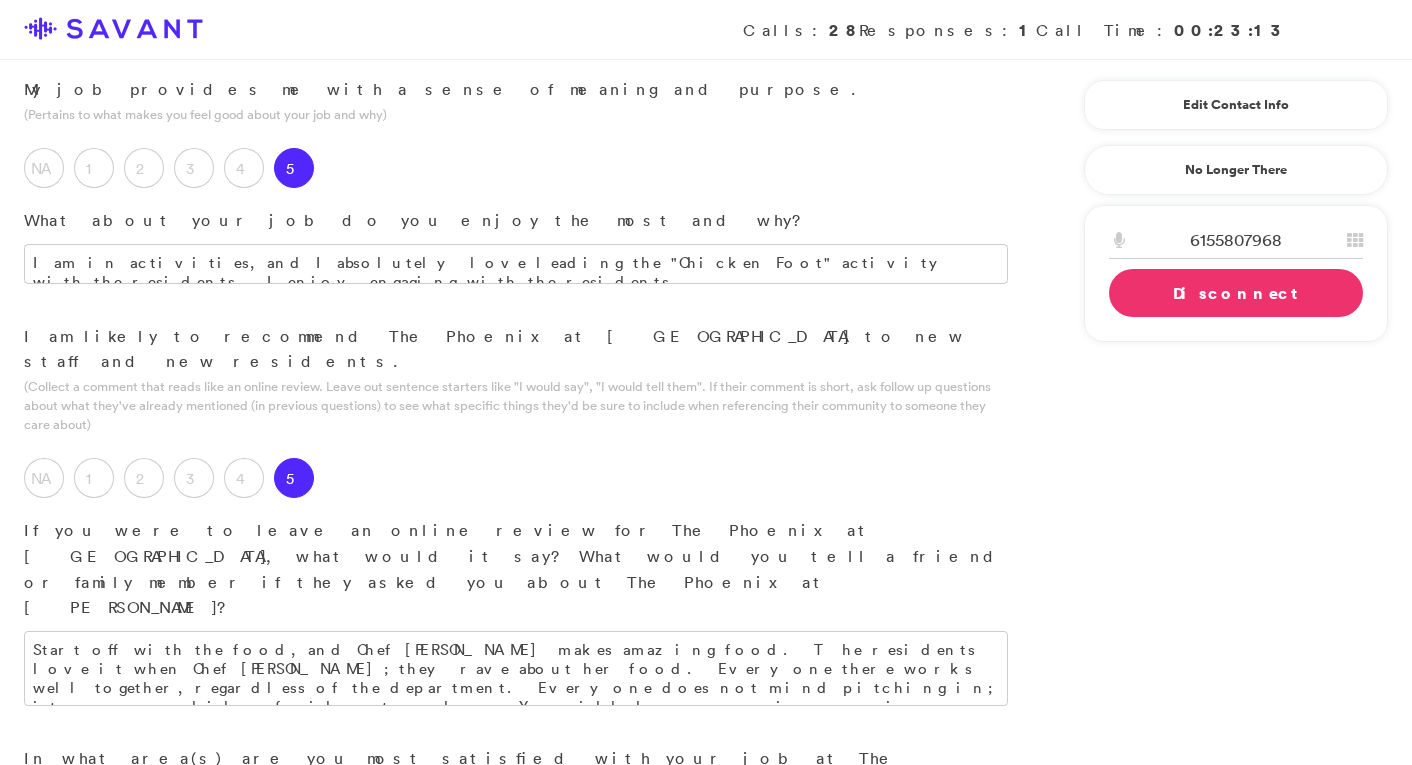 drag, startPoint x: 409, startPoint y: 400, endPoint x: 312, endPoint y: 400, distance: 97 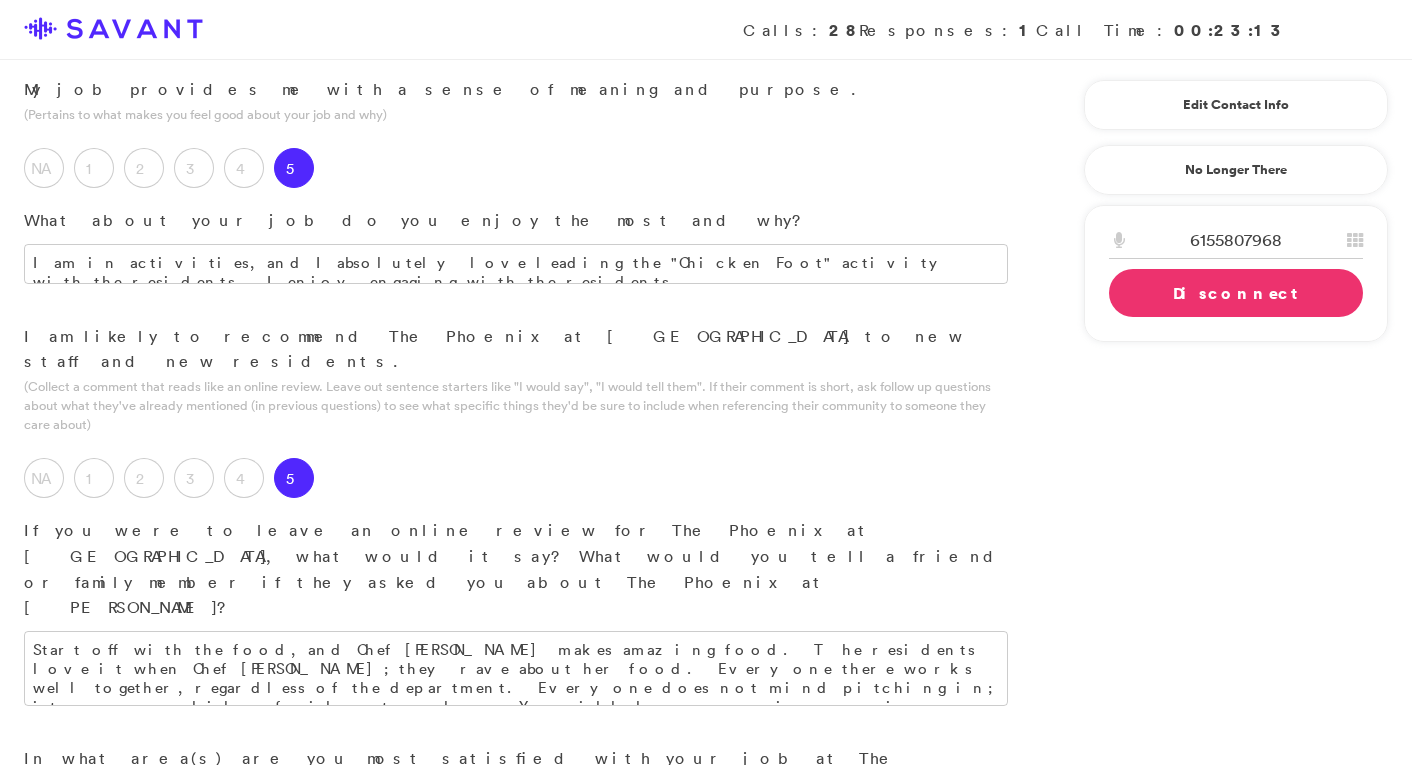 click on "Spending time with the residents; even if I don't have an activity" at bounding box center (516, 887) 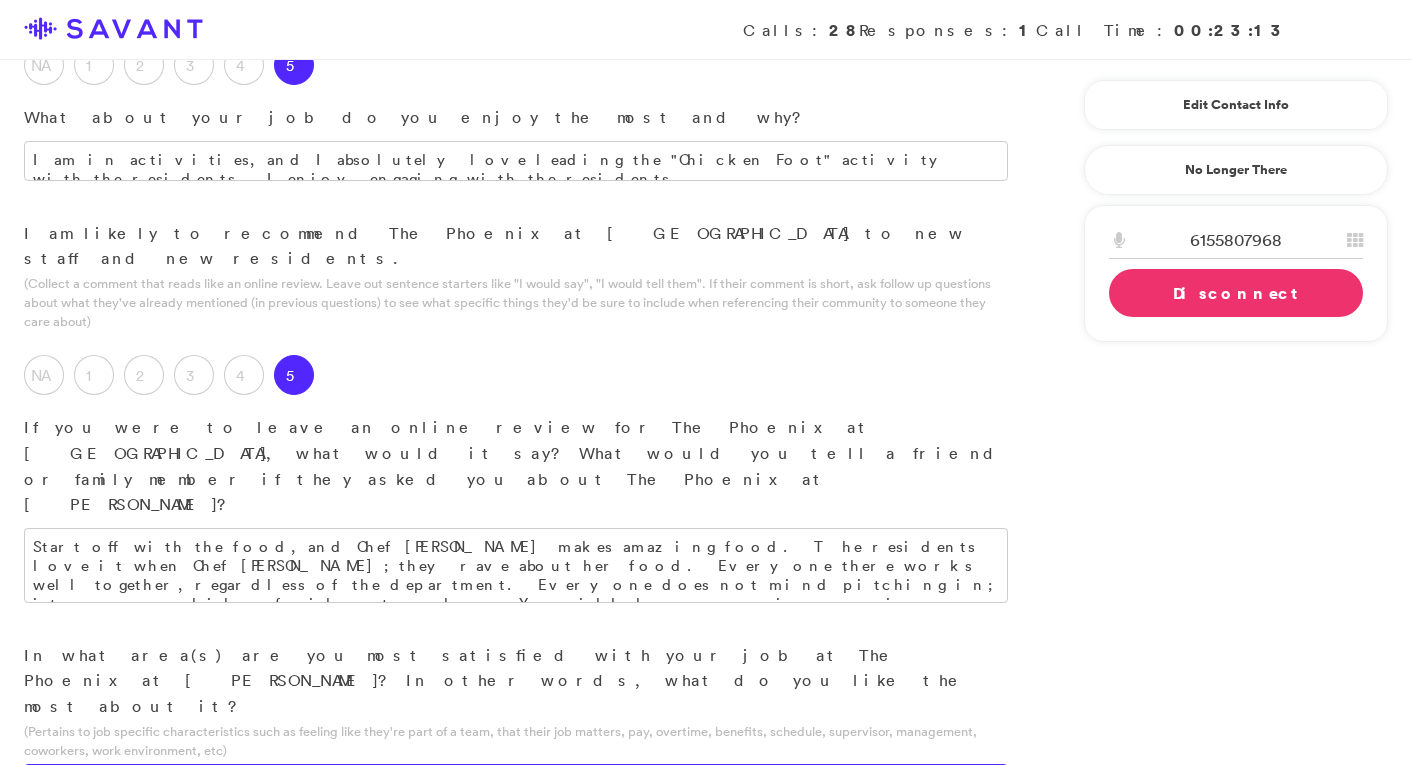 scroll, scrollTop: 2461, scrollLeft: 0, axis: vertical 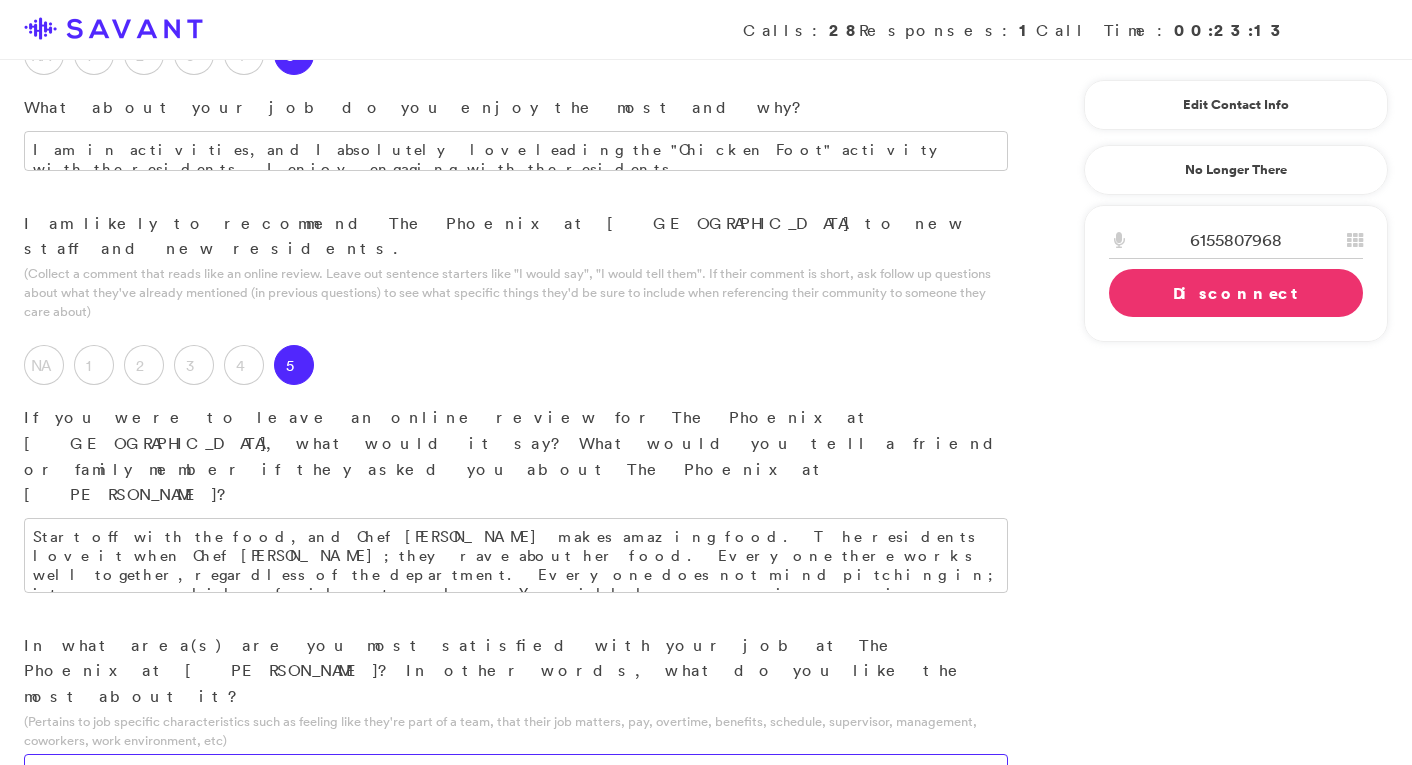 type on "Spending time with the residents, even if there isn't an activity, having a one-on-one conversation, or taking them out into the garden. I love listening to the residents' stories; there are some amazing men and women present at the facility." 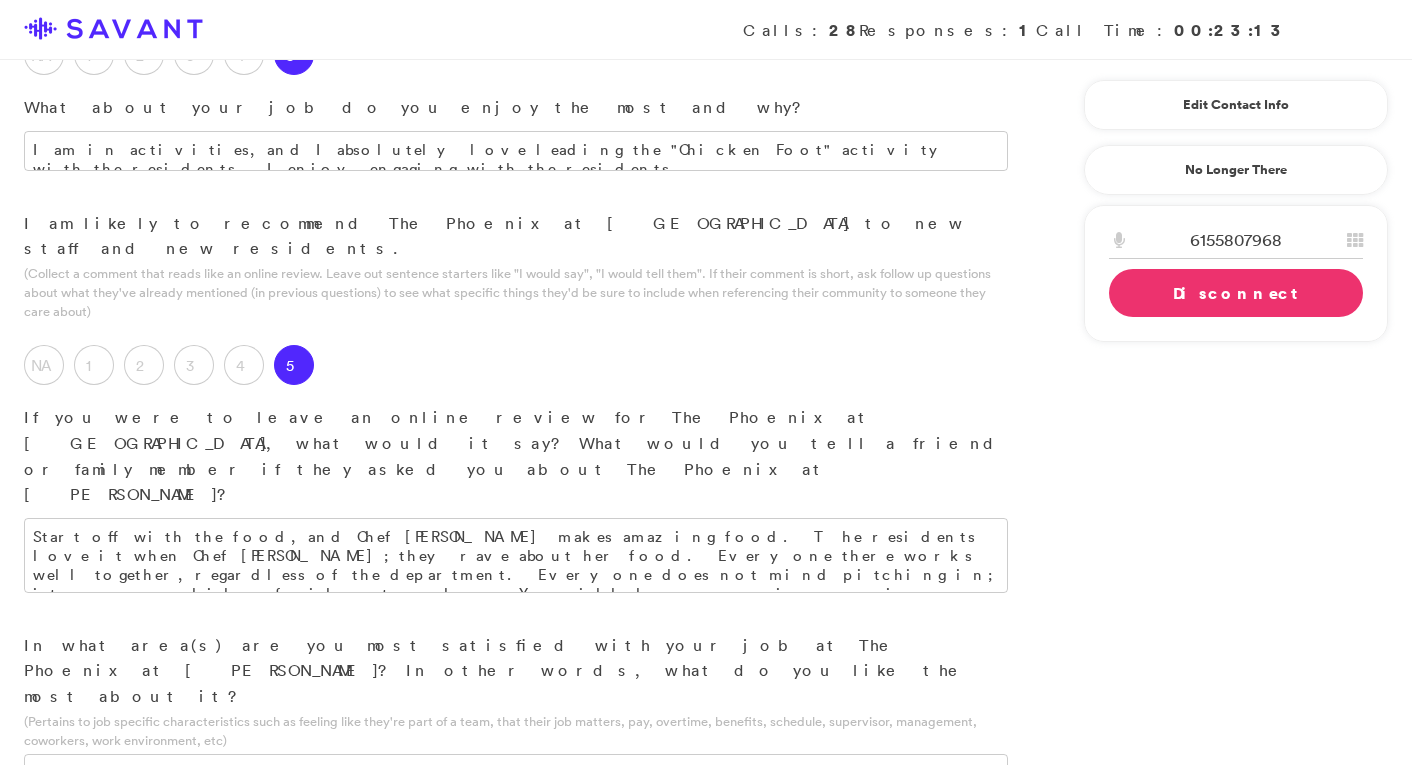 click at bounding box center [516, 923] 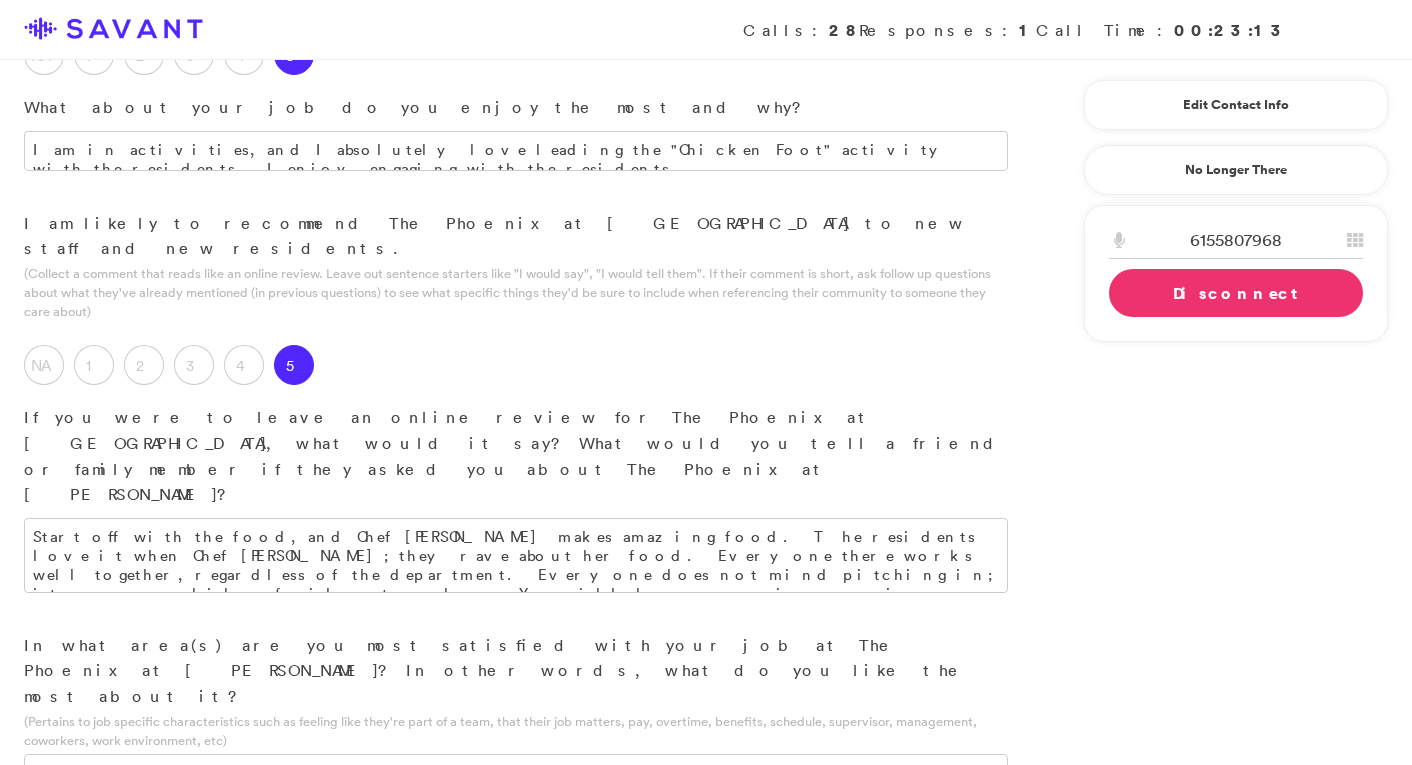 type on "Their communication could use some improvement." 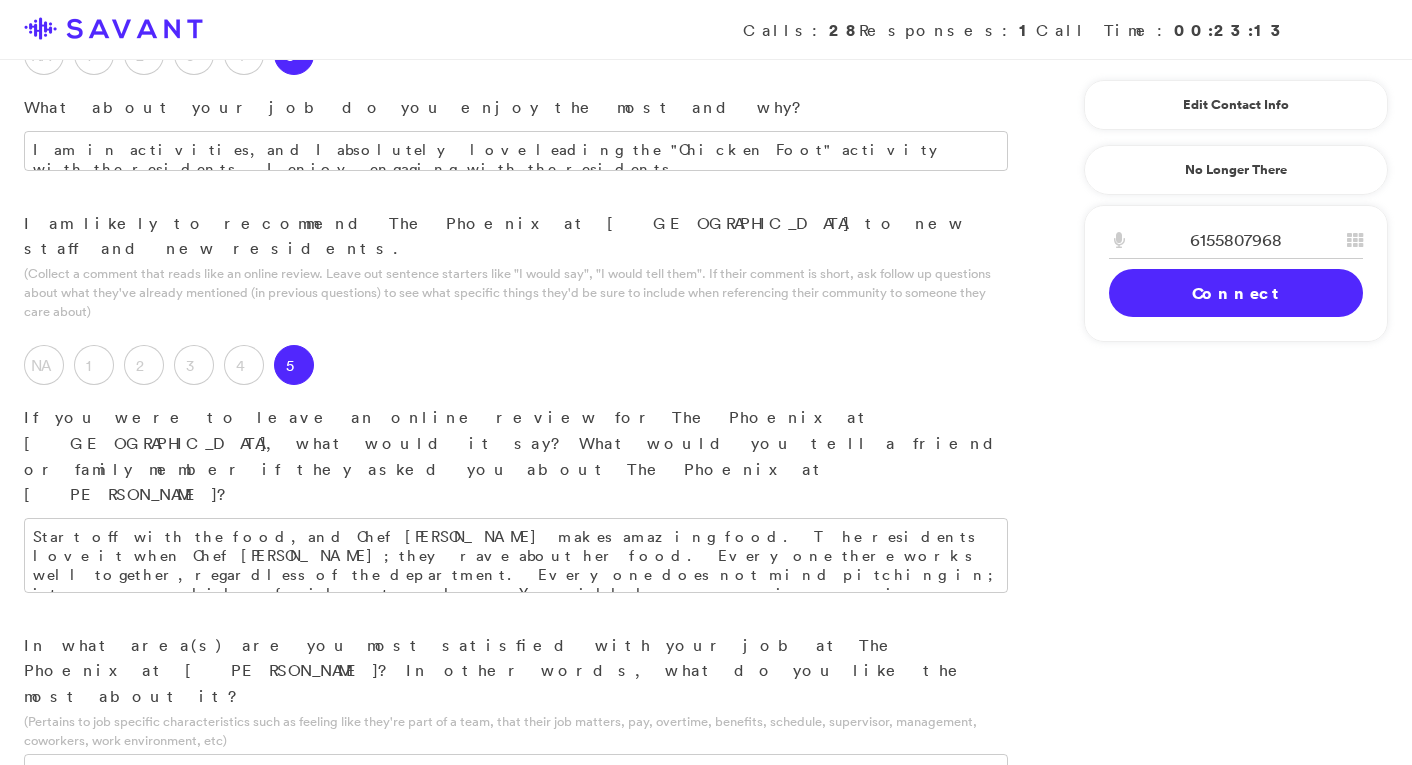 click on "Submit & Next" at bounding box center (150, 1229) 